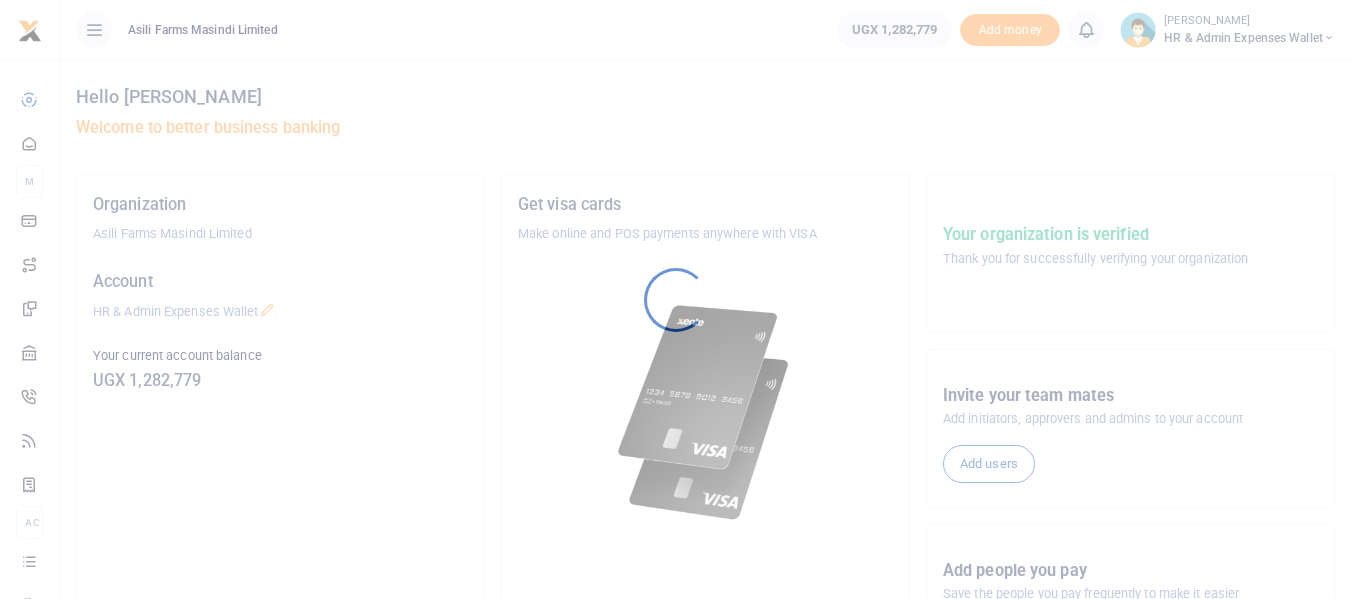 scroll, scrollTop: 0, scrollLeft: 0, axis: both 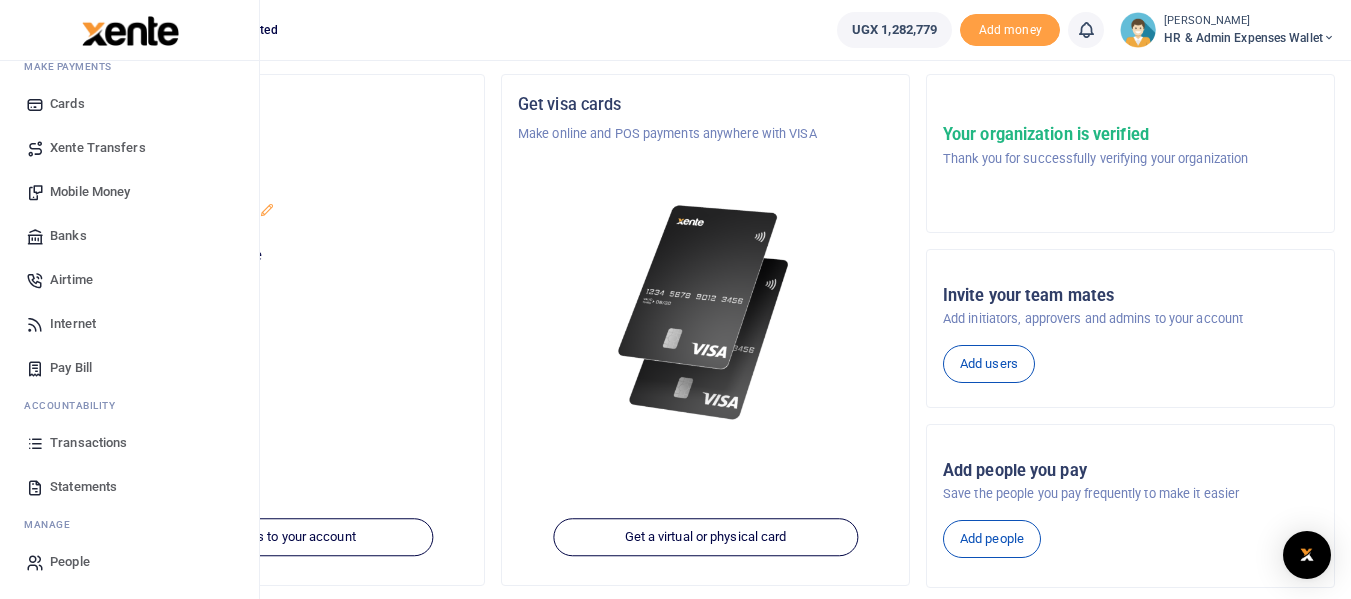 click on "Transactions" at bounding box center [88, 443] 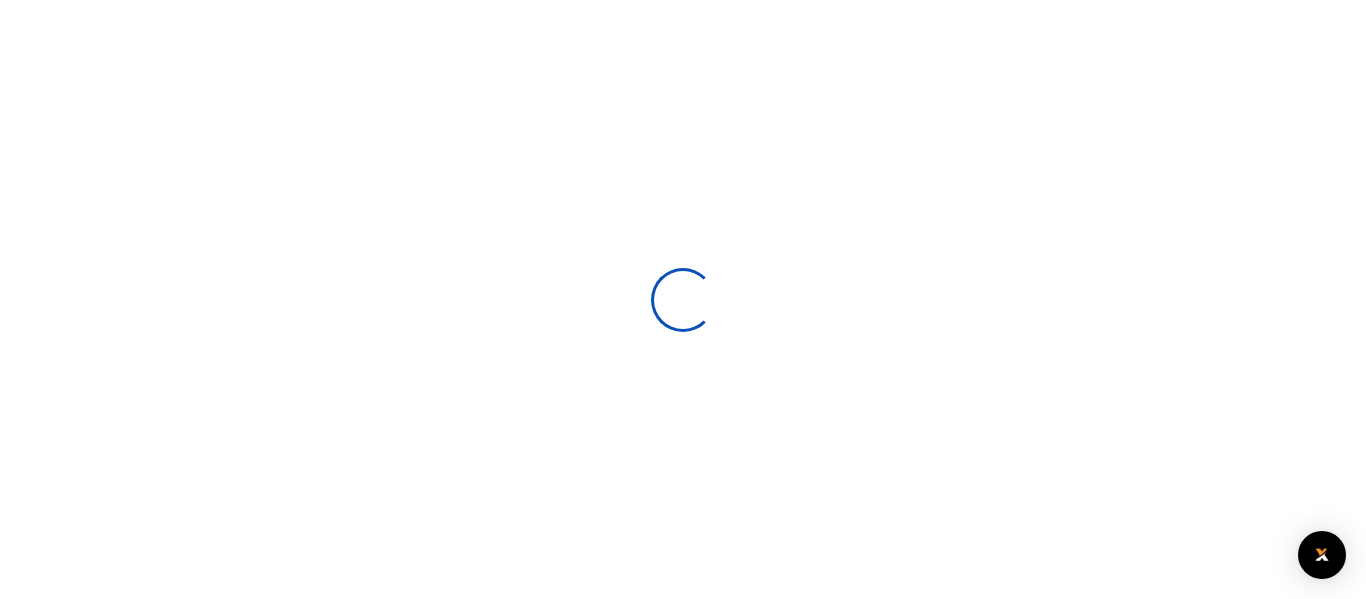 scroll, scrollTop: 0, scrollLeft: 0, axis: both 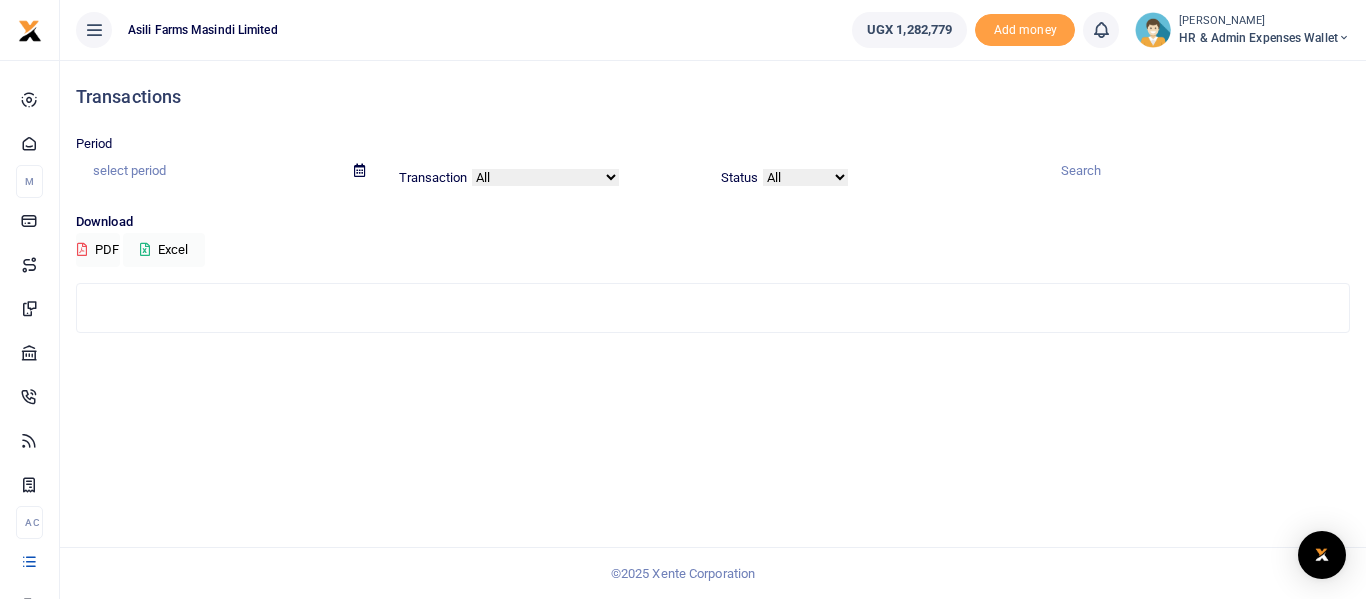 click at bounding box center (359, 170) 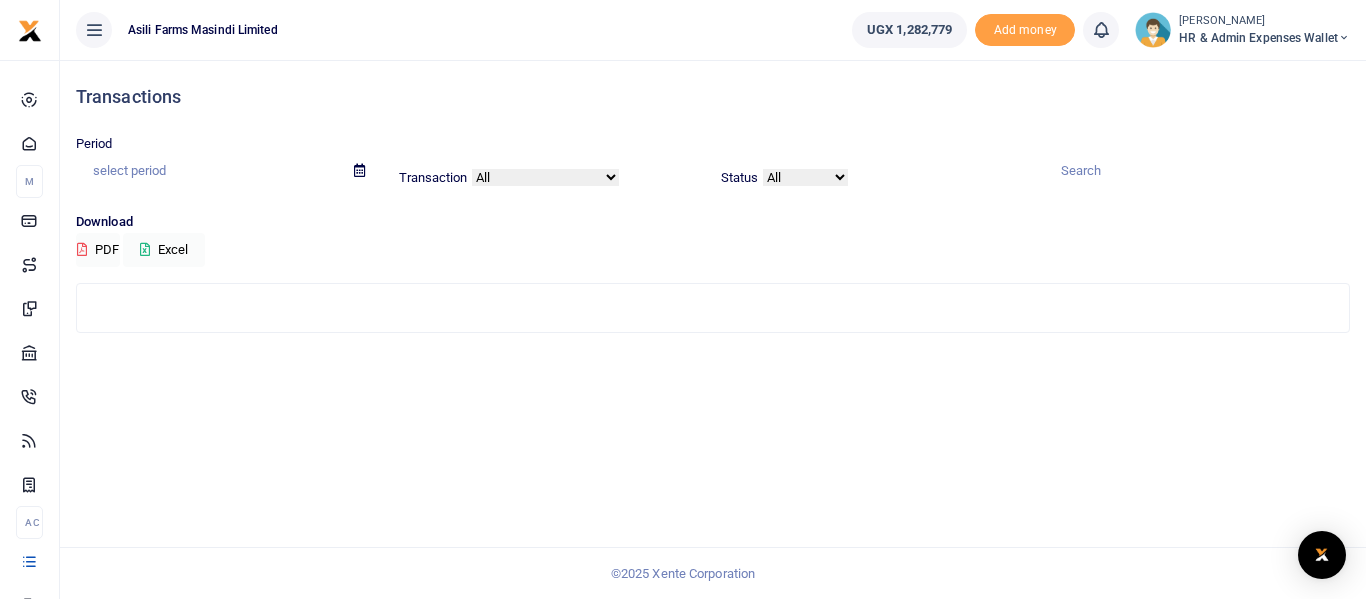 click at bounding box center [359, 170] 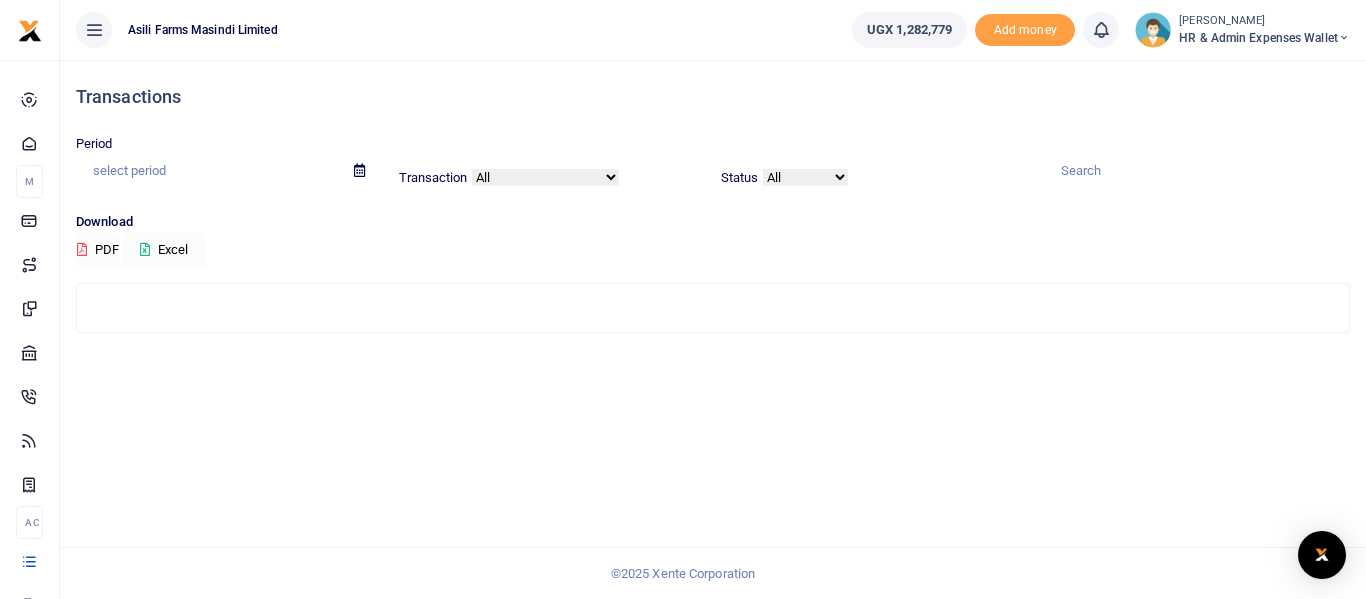 click on "Transactions
Period
Transaction
All
Airtime
Internet
Utilities
Invoices
Mobile Money Payout
Deposits/Topup
Card creation
Taxes
Bank to Bank Transfer
Status
All
Processing
Successful Pending Failed" at bounding box center (713, 329) 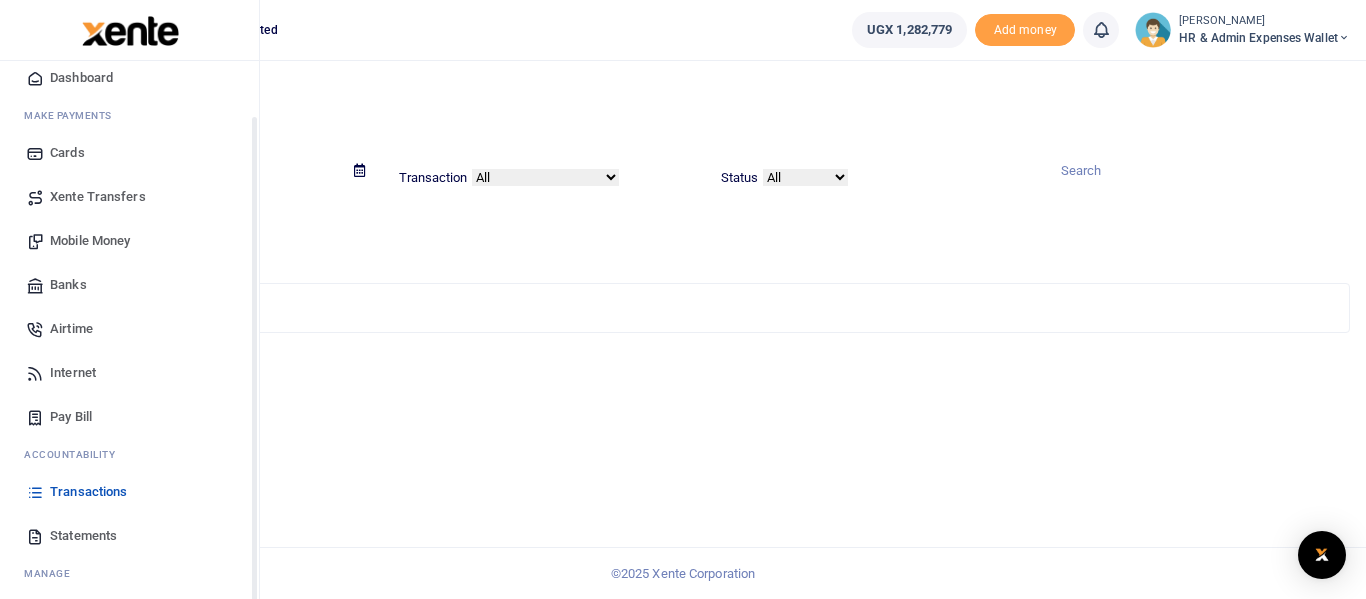 scroll, scrollTop: 100, scrollLeft: 0, axis: vertical 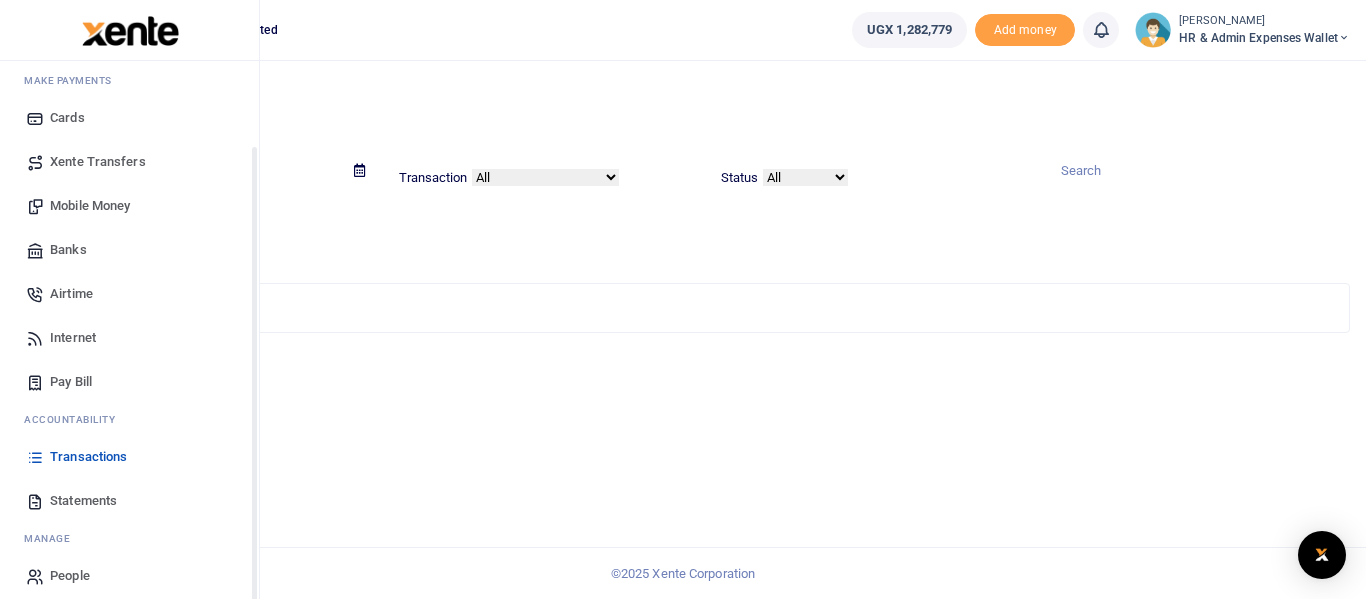 click on "Transactions" at bounding box center (88, 457) 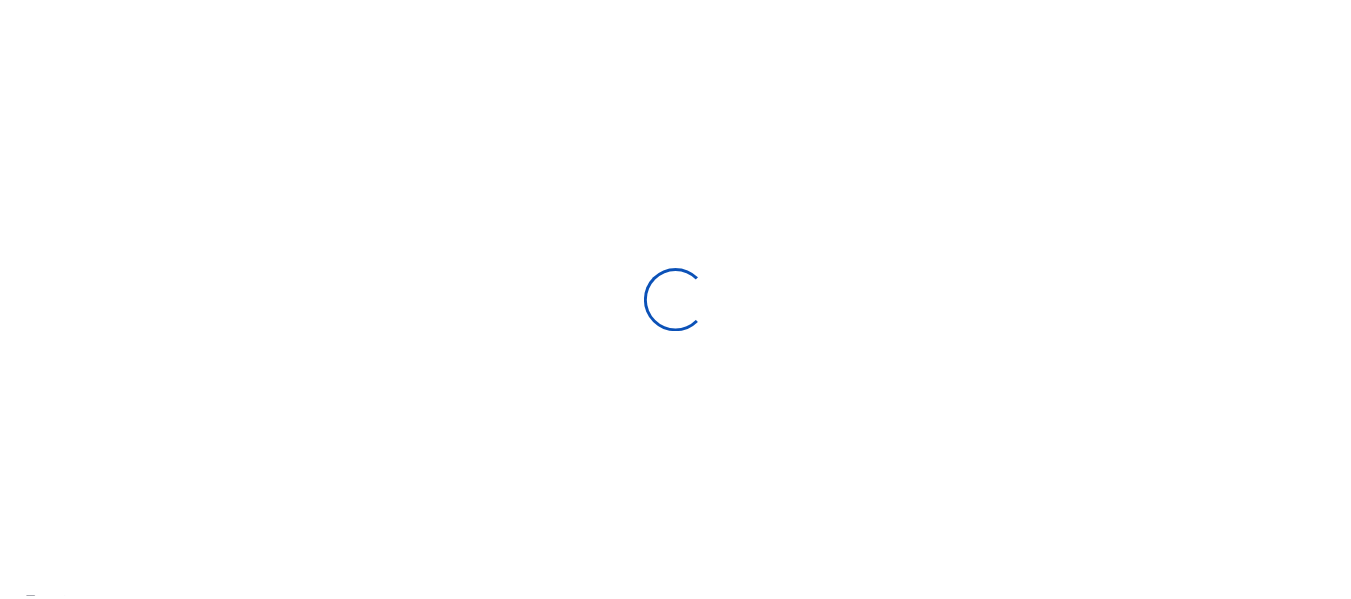scroll, scrollTop: 0, scrollLeft: 0, axis: both 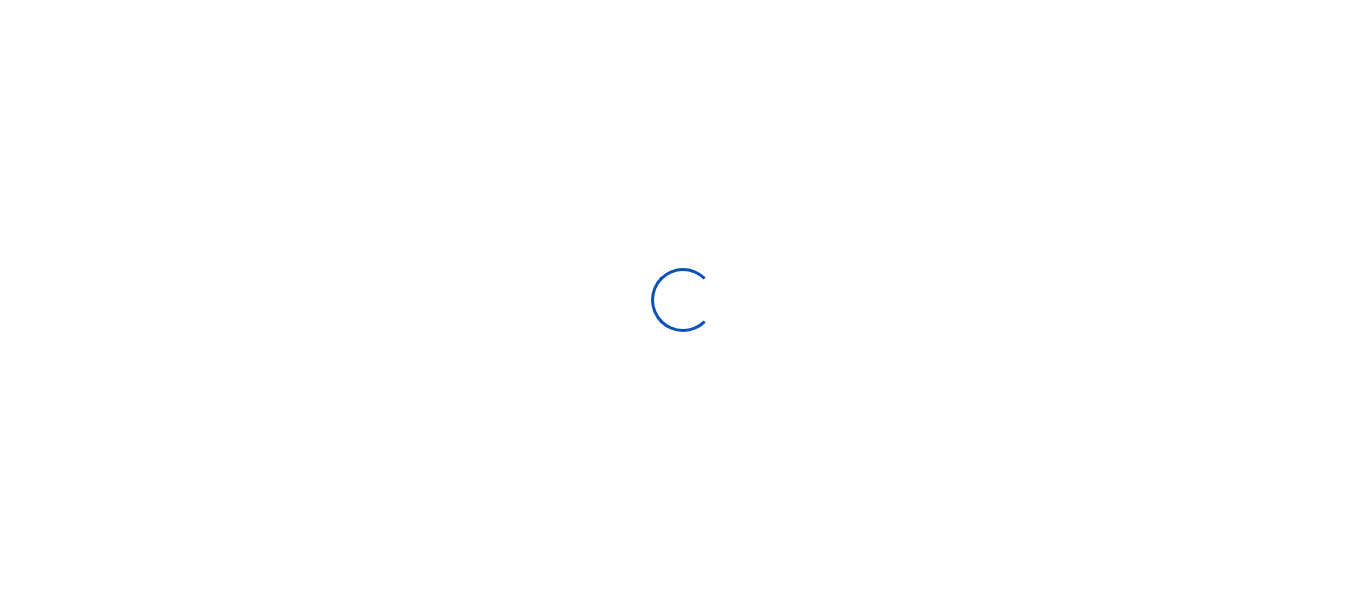 select 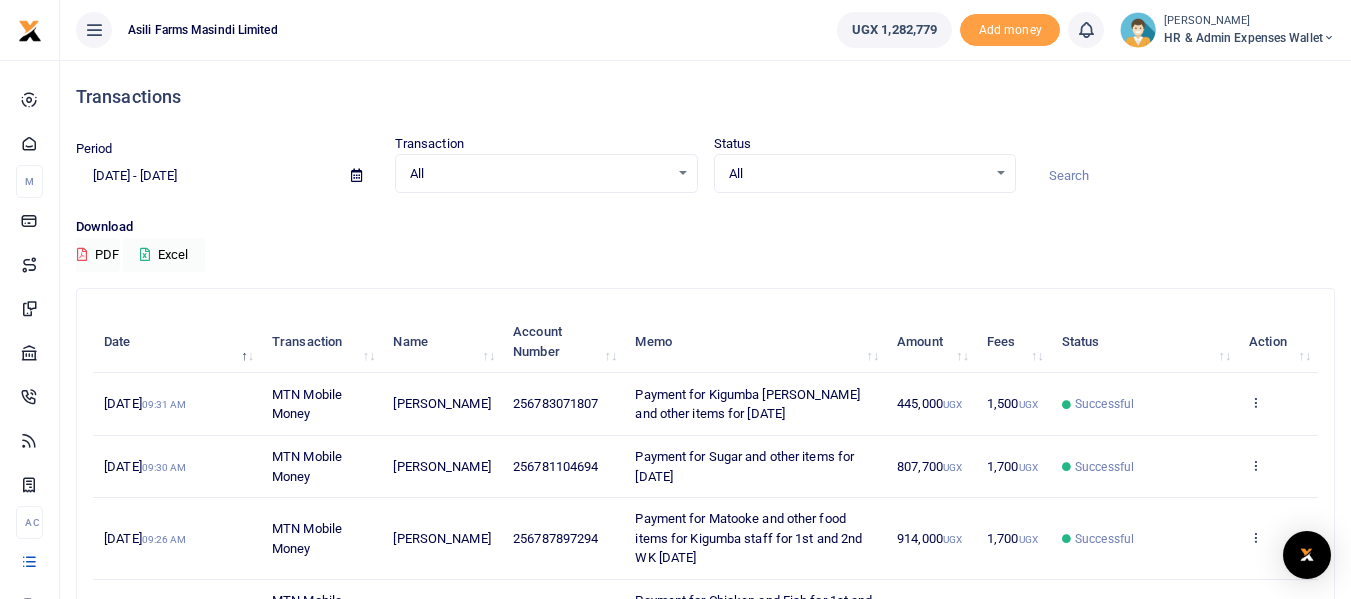 click at bounding box center (675, 299) 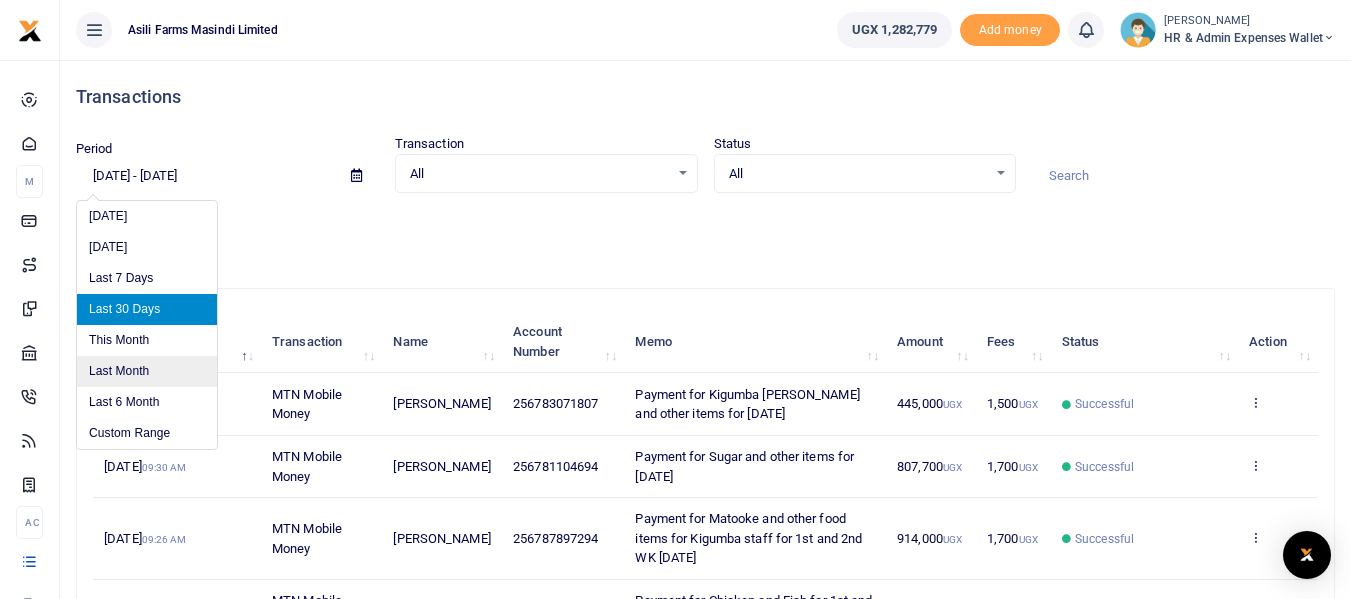 click on "Last Month" at bounding box center [147, 371] 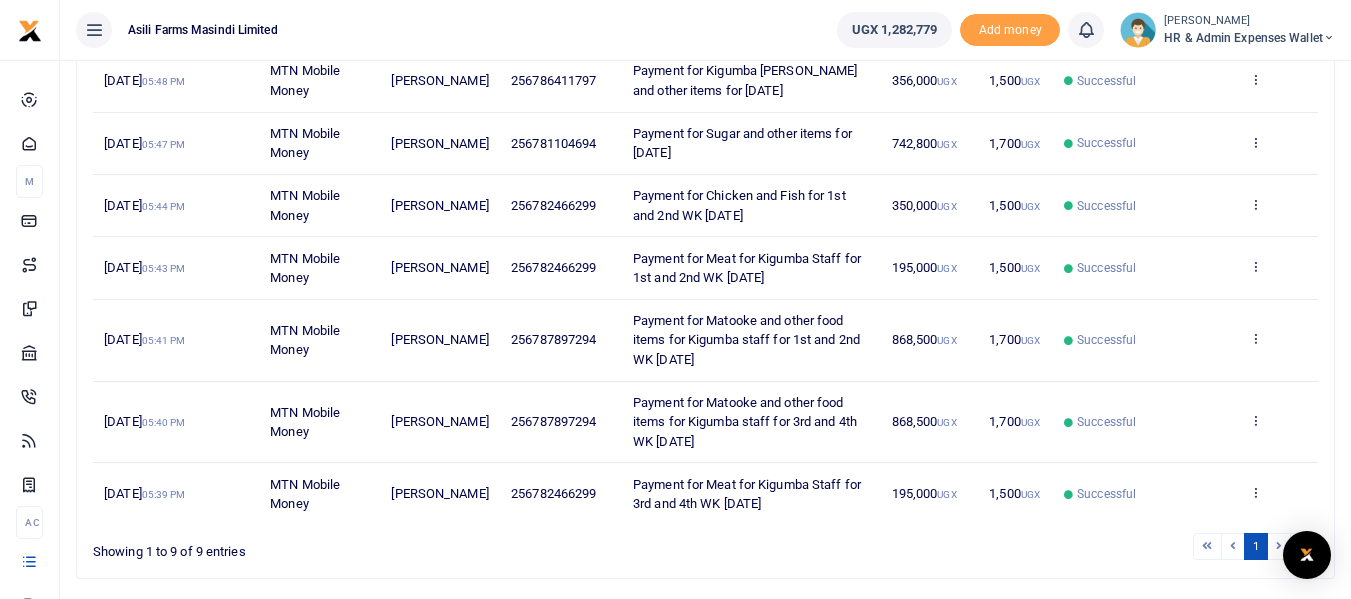 scroll, scrollTop: 500, scrollLeft: 0, axis: vertical 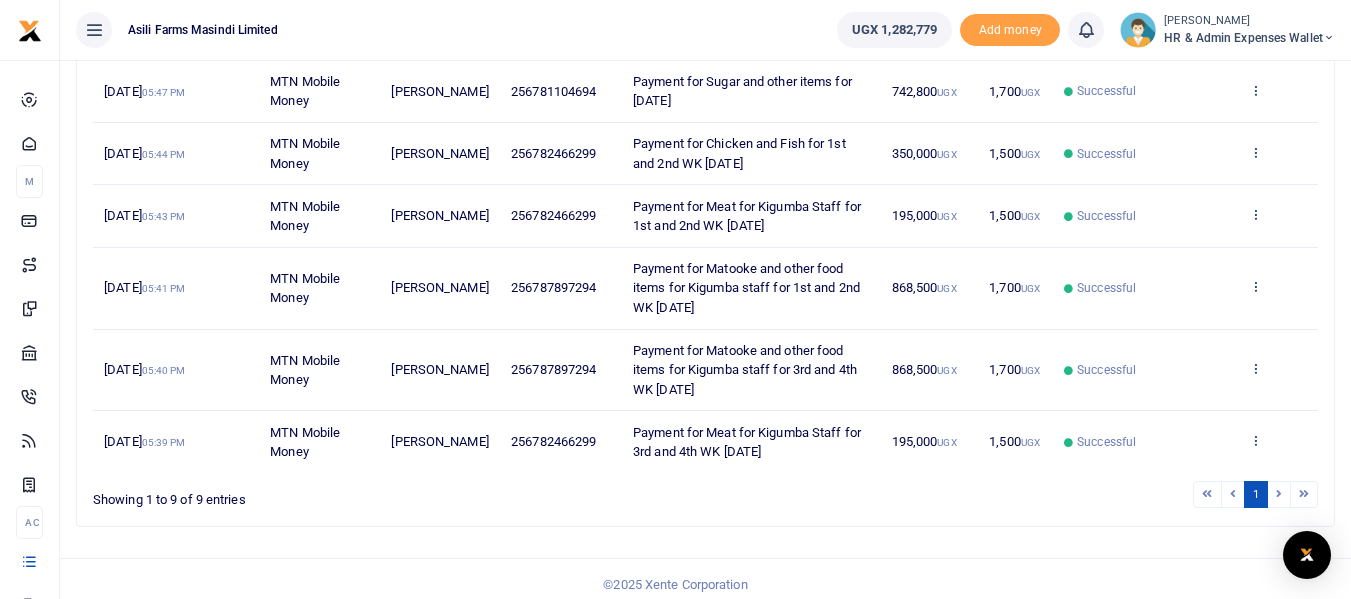 click on "Payment for Meat for Kigumba Staff for 3rd and 4th WK June 2025" at bounding box center [747, 442] 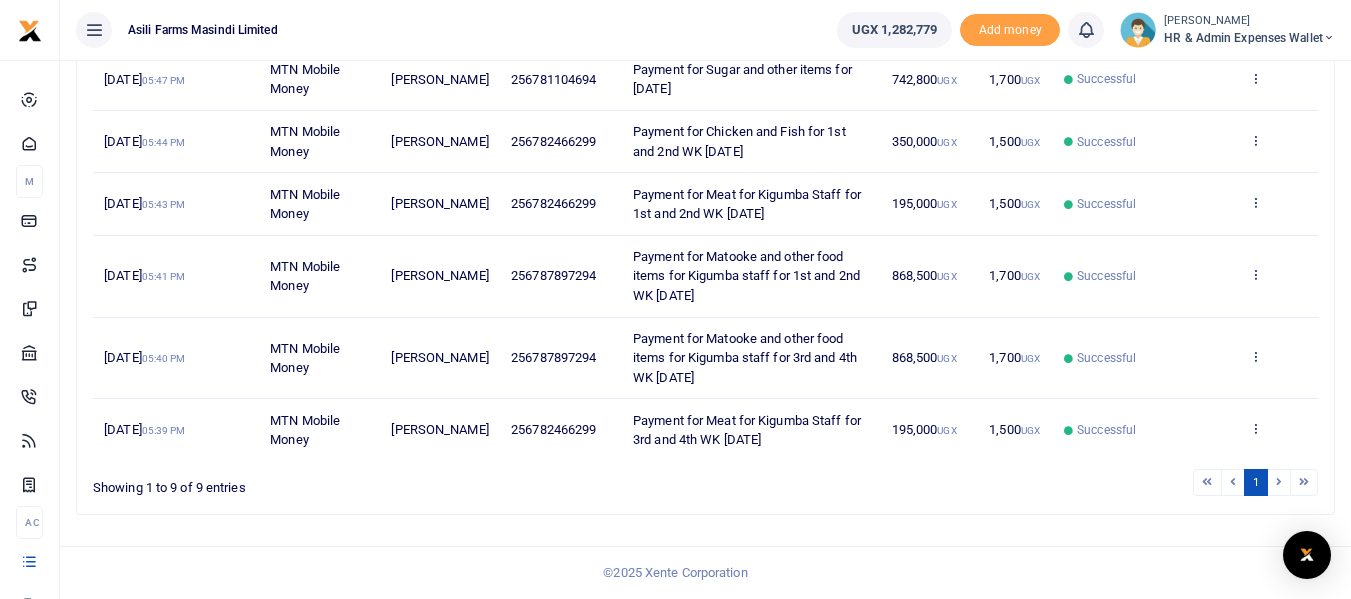scroll, scrollTop: 531, scrollLeft: 0, axis: vertical 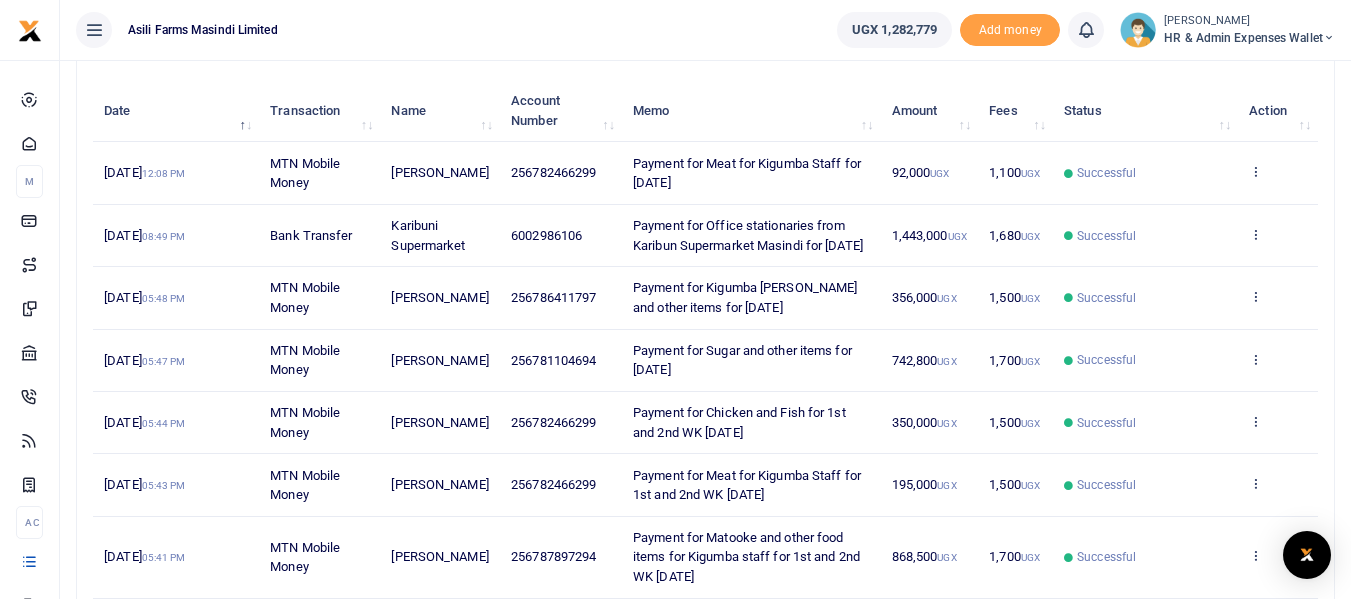 drag, startPoint x: 769, startPoint y: 456, endPoint x: 624, endPoint y: 439, distance: 145.99315 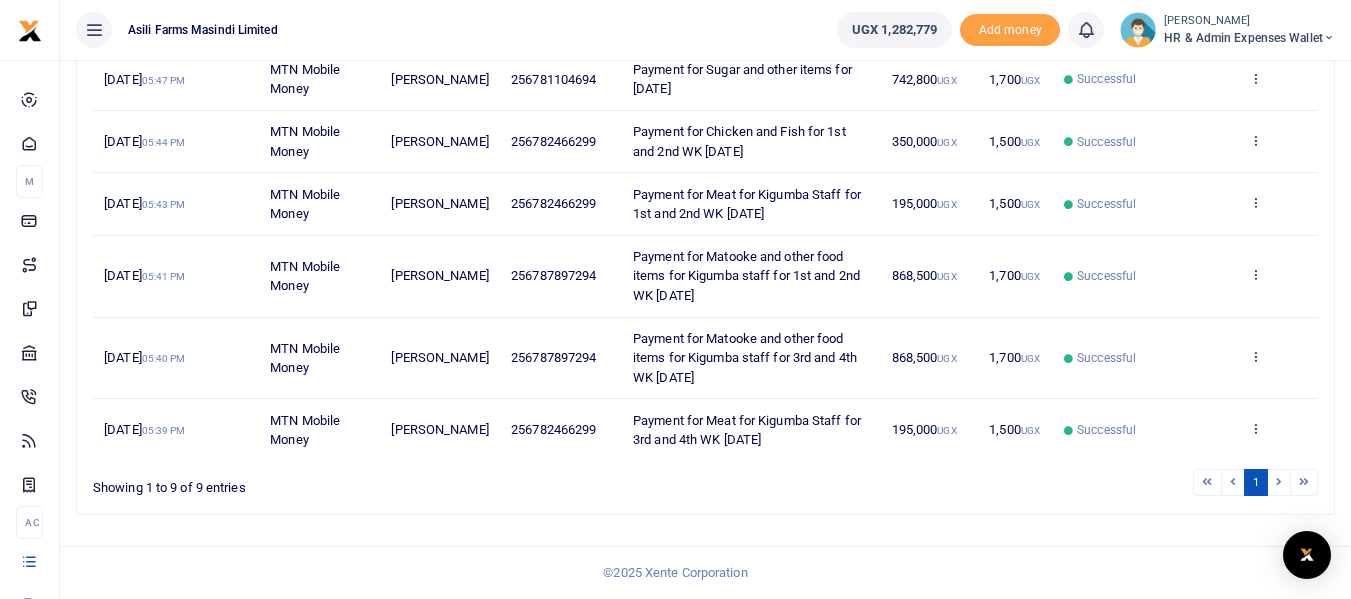 scroll, scrollTop: 531, scrollLeft: 0, axis: vertical 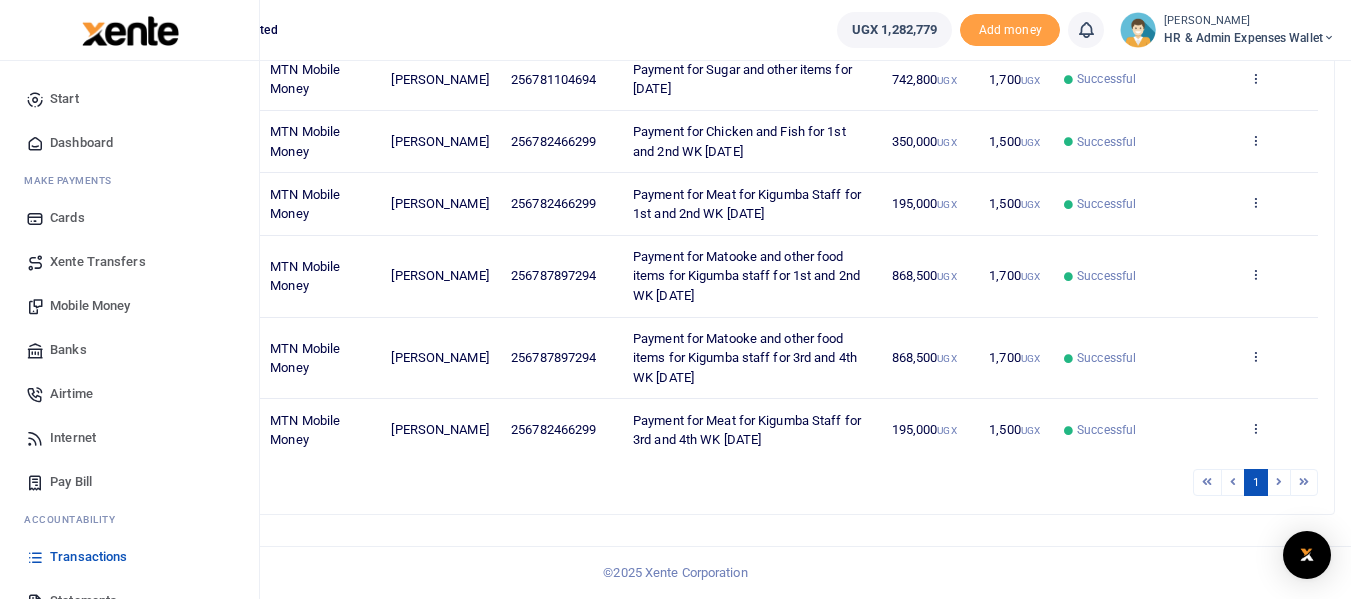 click on "Mobile Money" at bounding box center (90, 306) 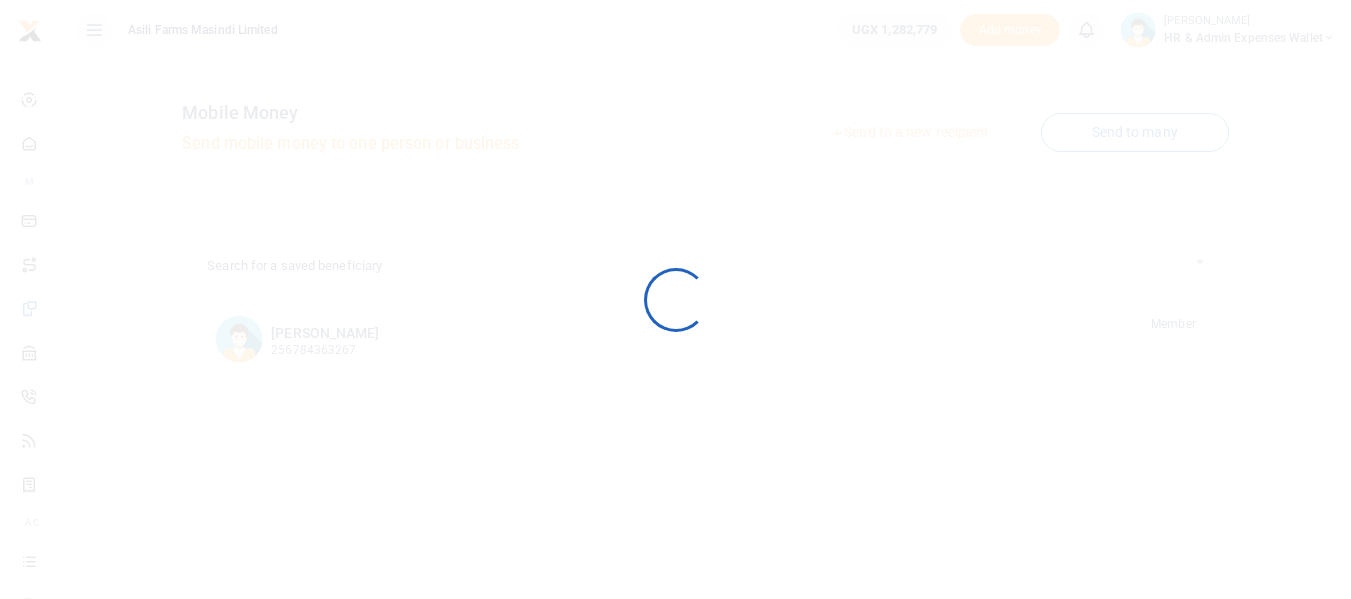 scroll, scrollTop: 0, scrollLeft: 0, axis: both 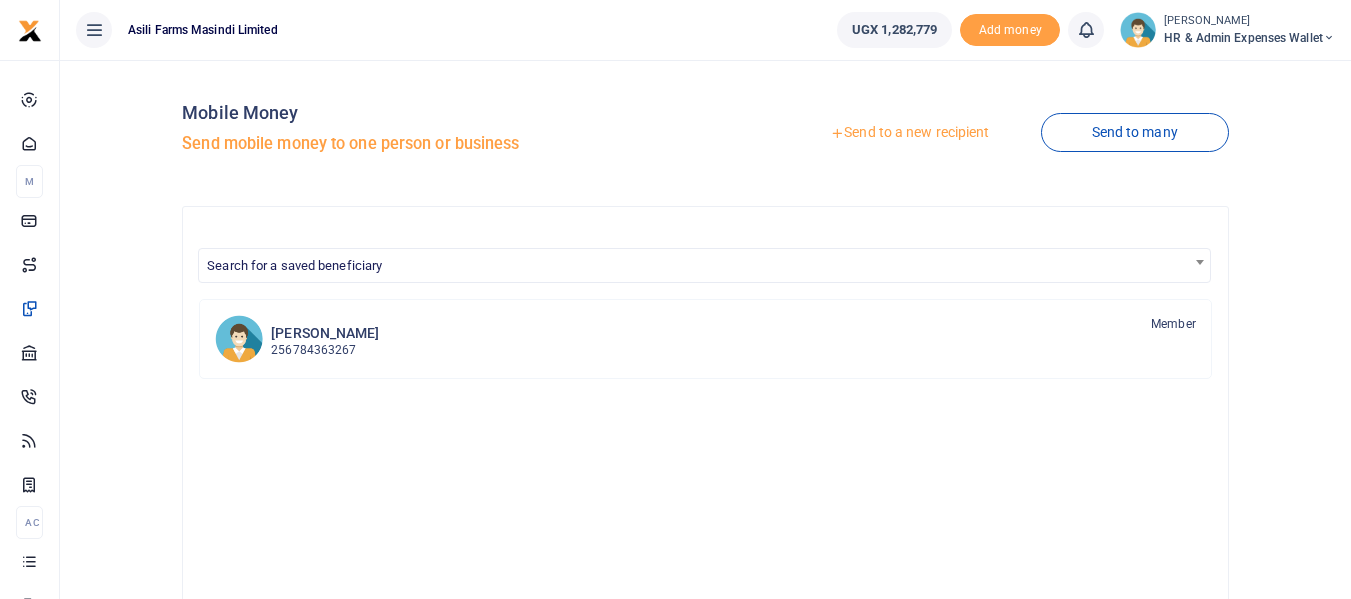 click on "Send to a new recipient" at bounding box center [909, 133] 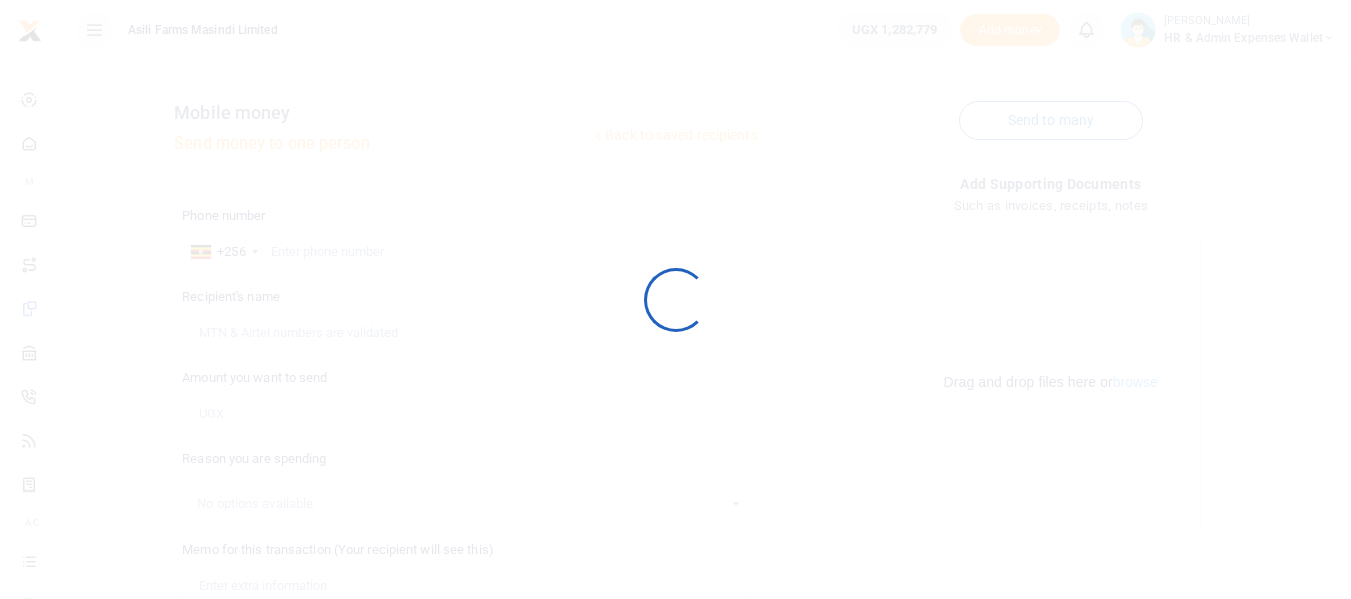 scroll, scrollTop: 0, scrollLeft: 0, axis: both 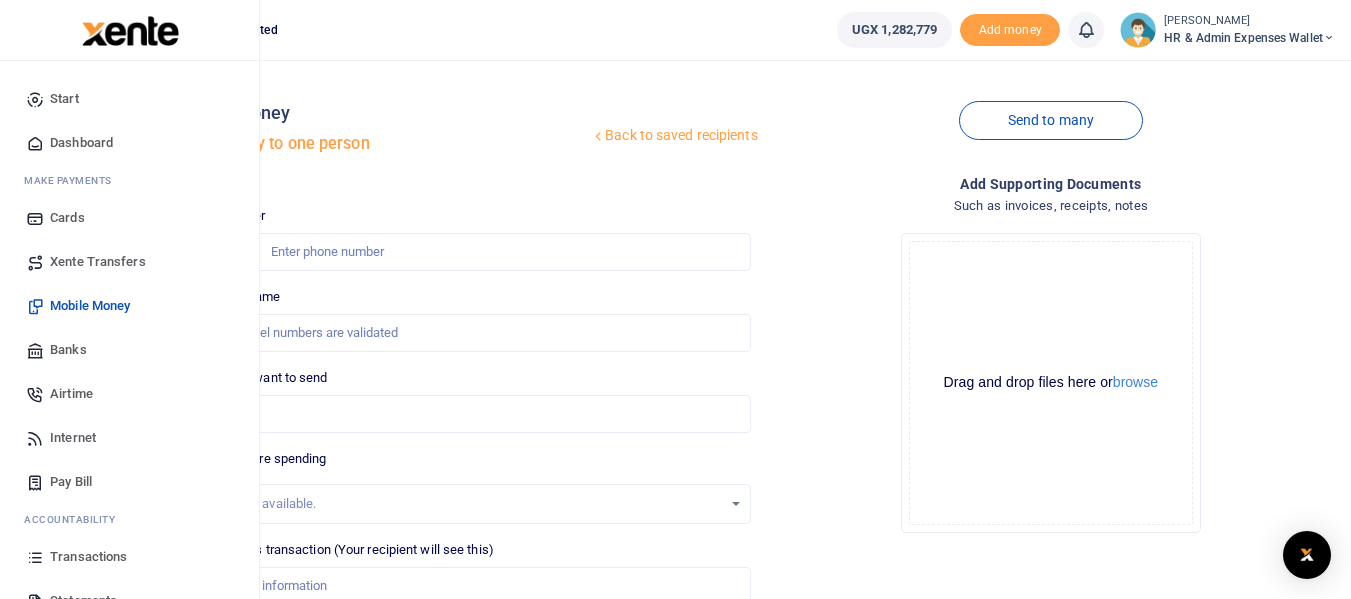 click on "Mobile Money" at bounding box center [90, 306] 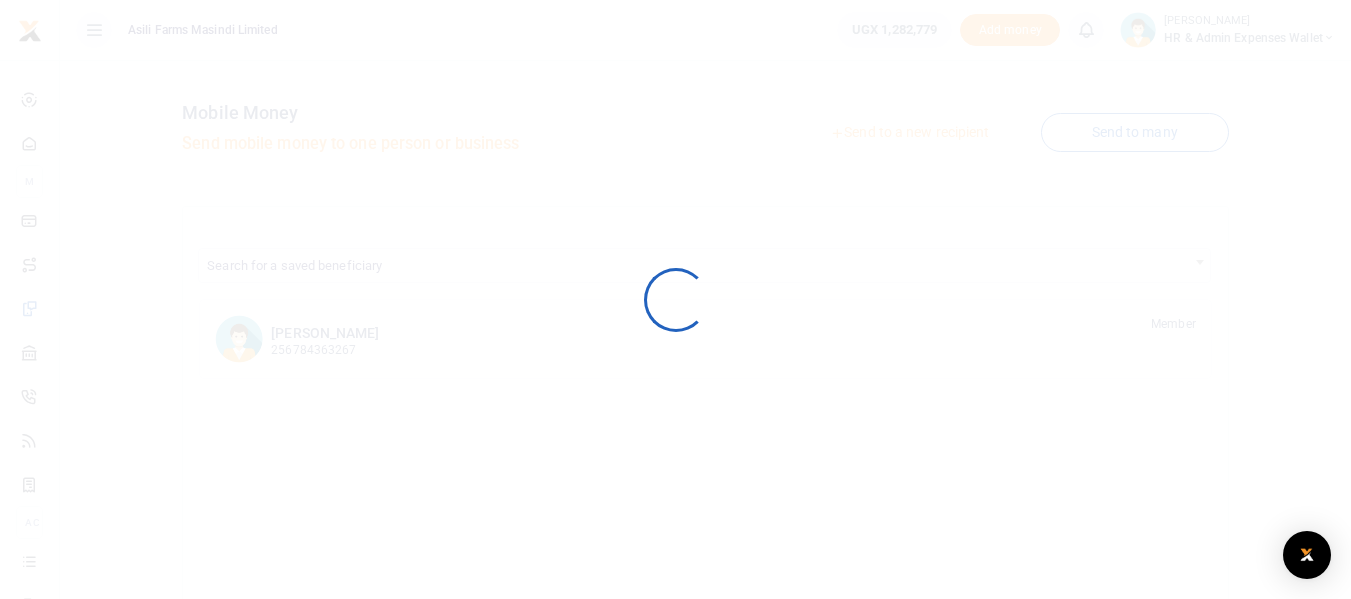 scroll, scrollTop: 0, scrollLeft: 0, axis: both 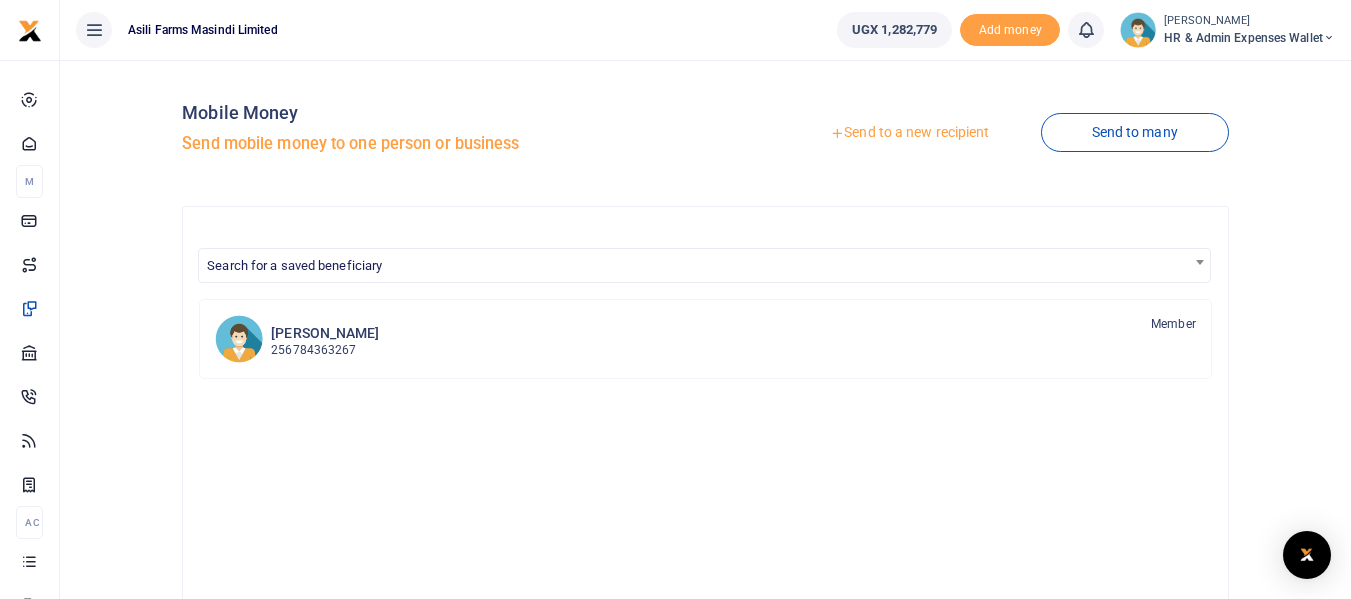 click on "Send to a new recipient" at bounding box center (909, 133) 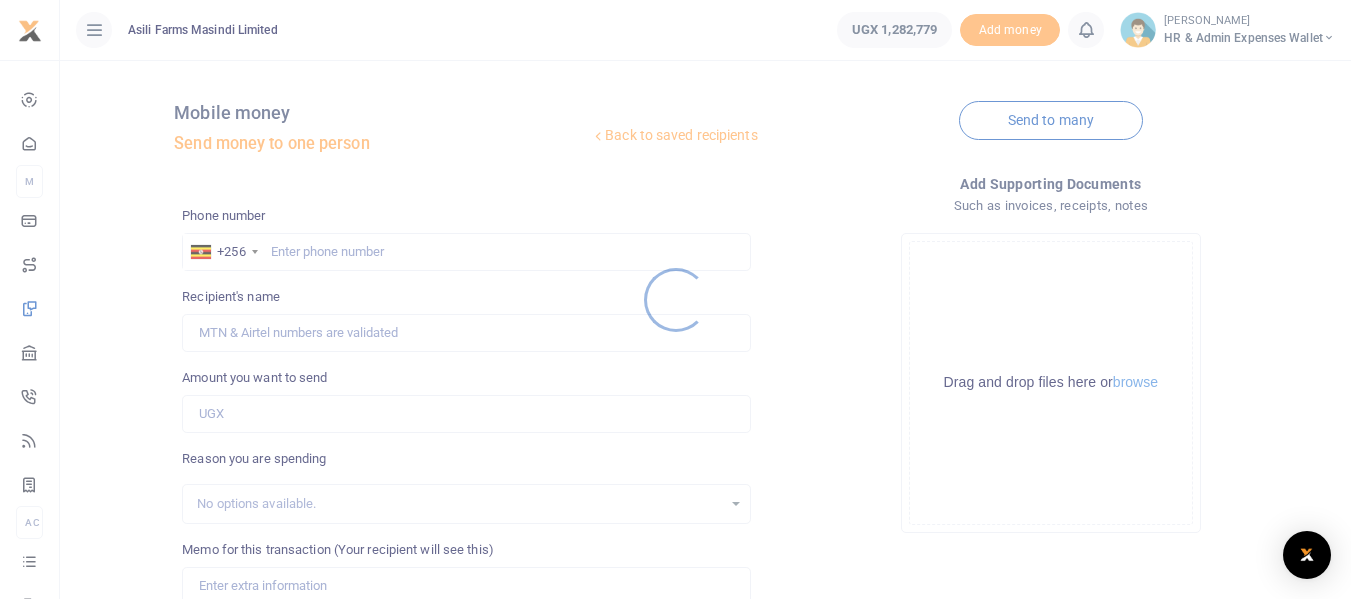 scroll, scrollTop: 200, scrollLeft: 0, axis: vertical 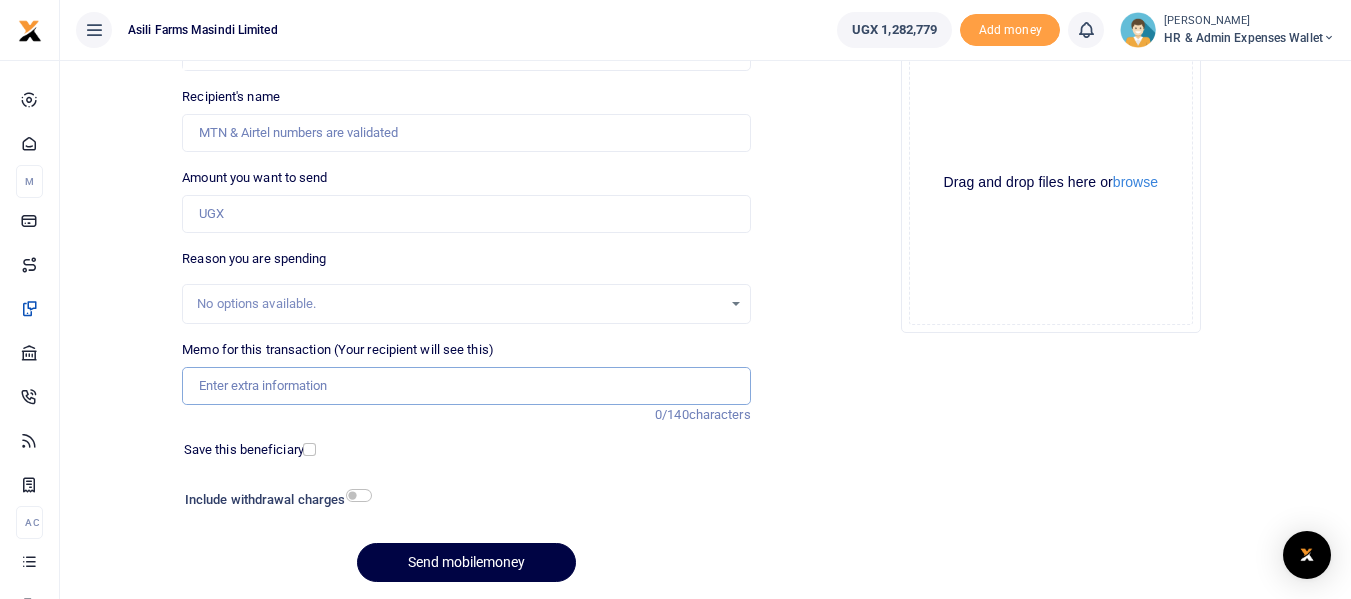 click on "Memo for this transaction (Your recipient will see this)" at bounding box center (466, 386) 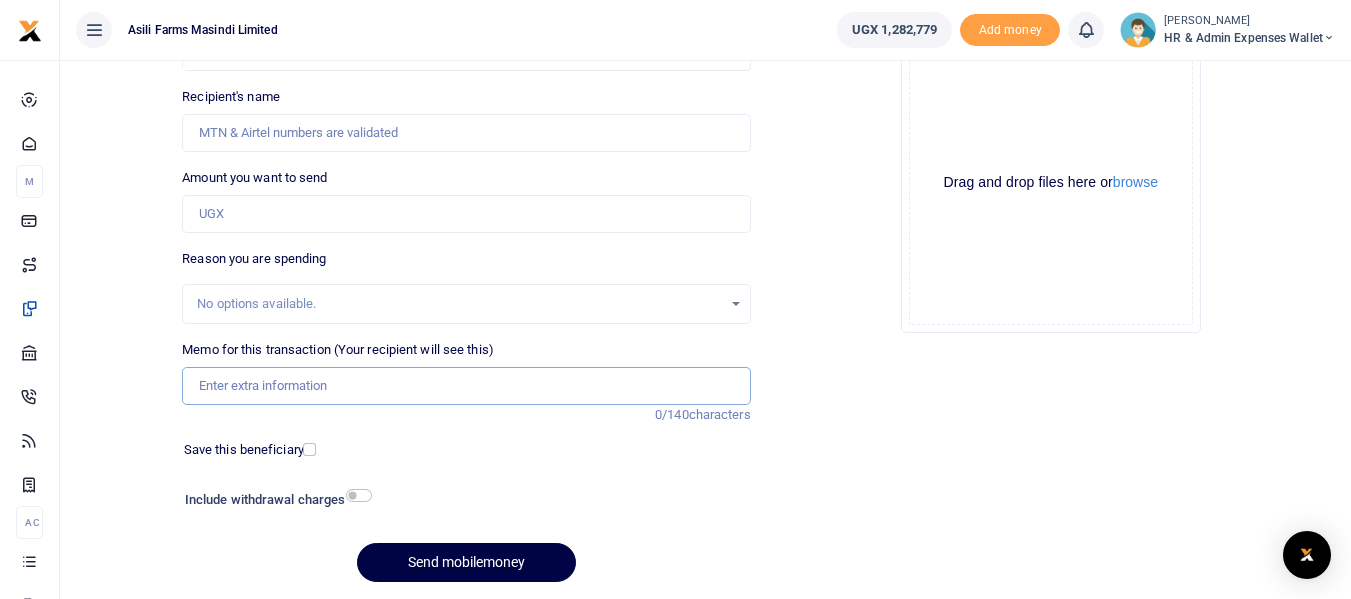 paste on "Payment for Matooke and other food items for Kigumba staff for 3rd and 4th WK July 2025" 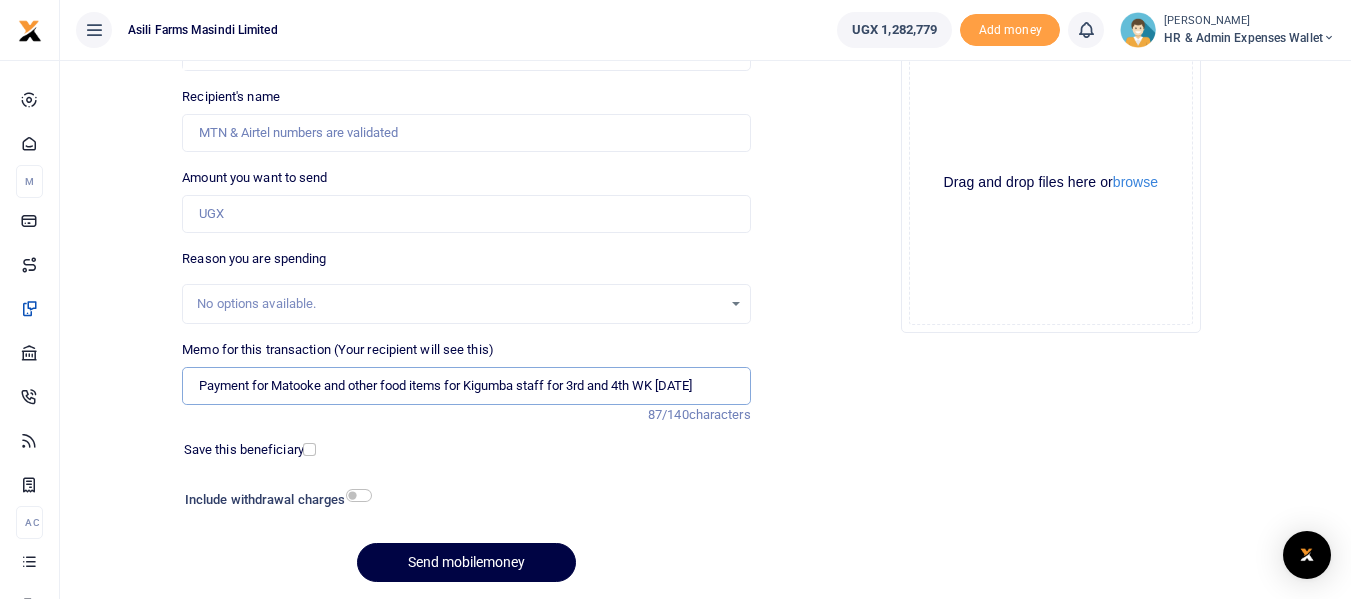 type on "Payment for Matooke and other food items for Kigumba staff for 3rd and 4th WK July 2025" 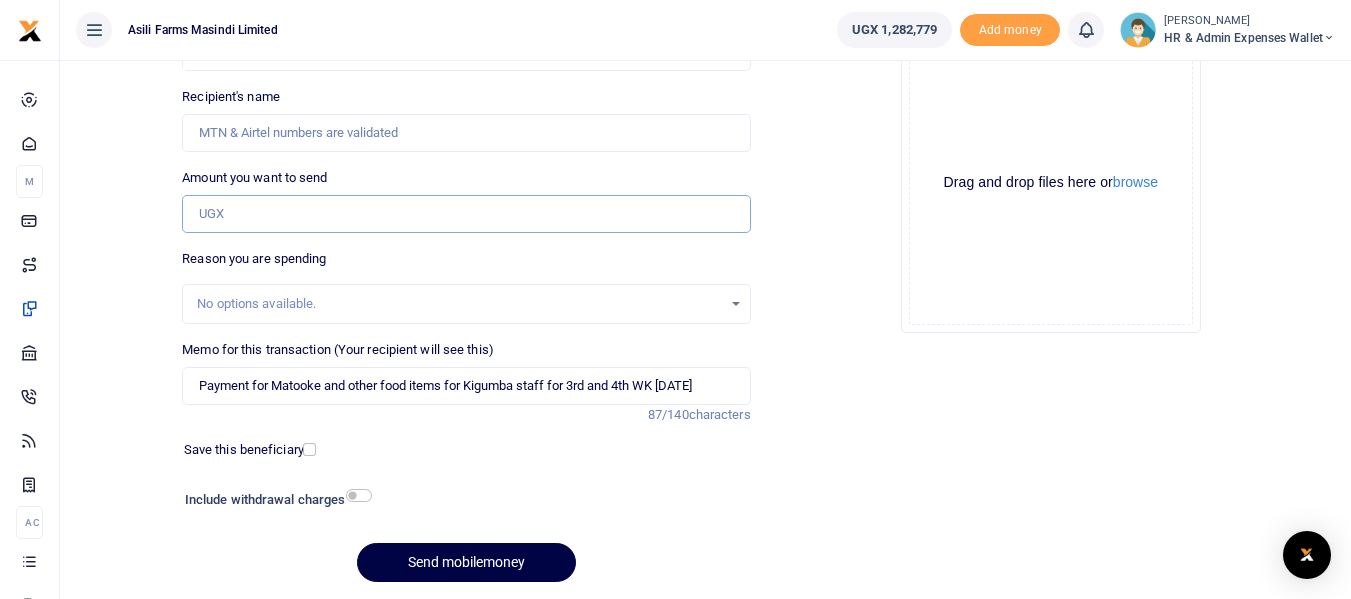 click on "Amount you want to send" at bounding box center [466, 214] 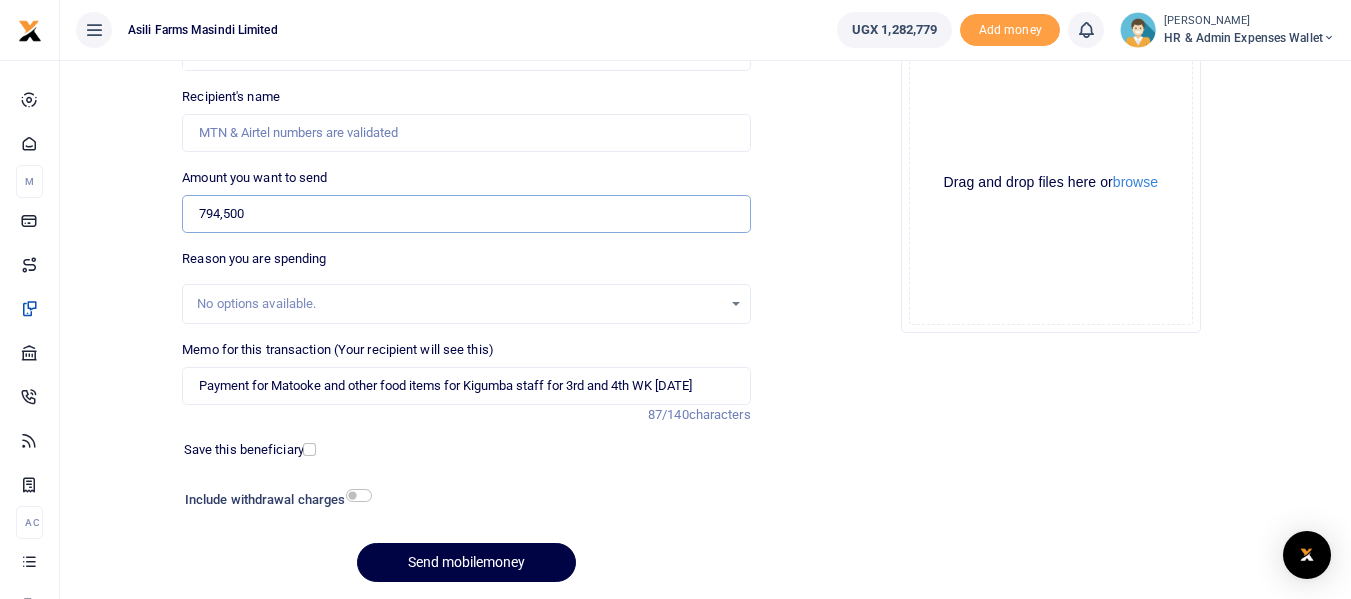 type on "794,500" 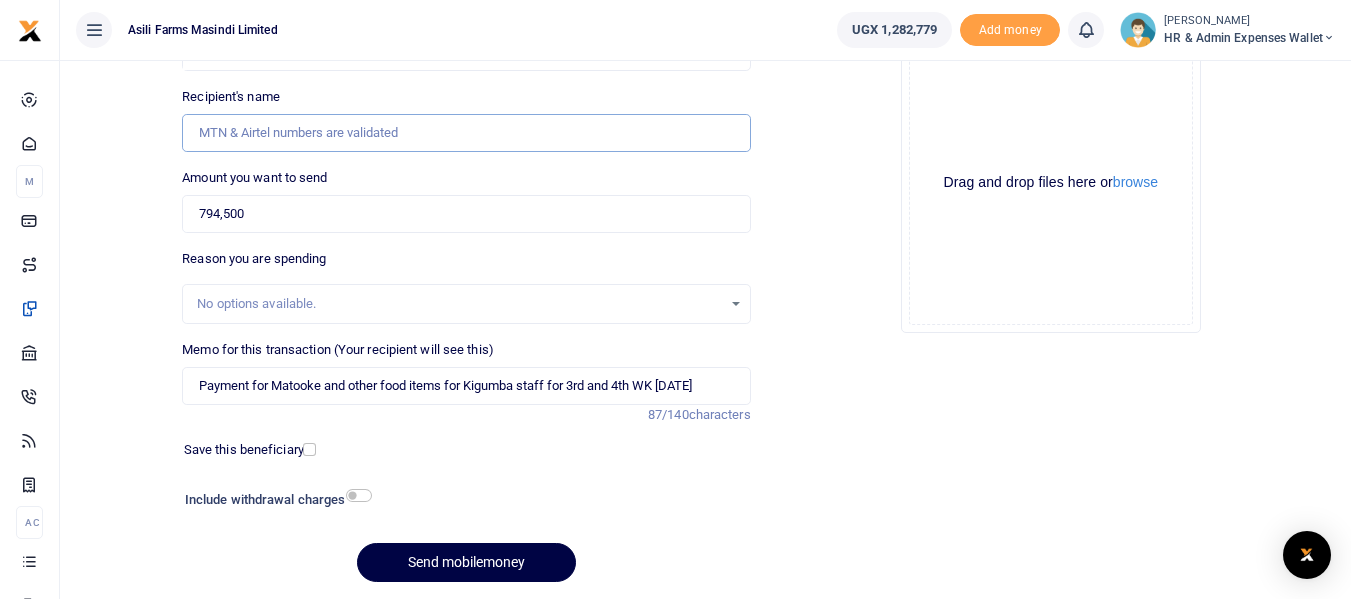 click on "Recipient's name" at bounding box center [466, 133] 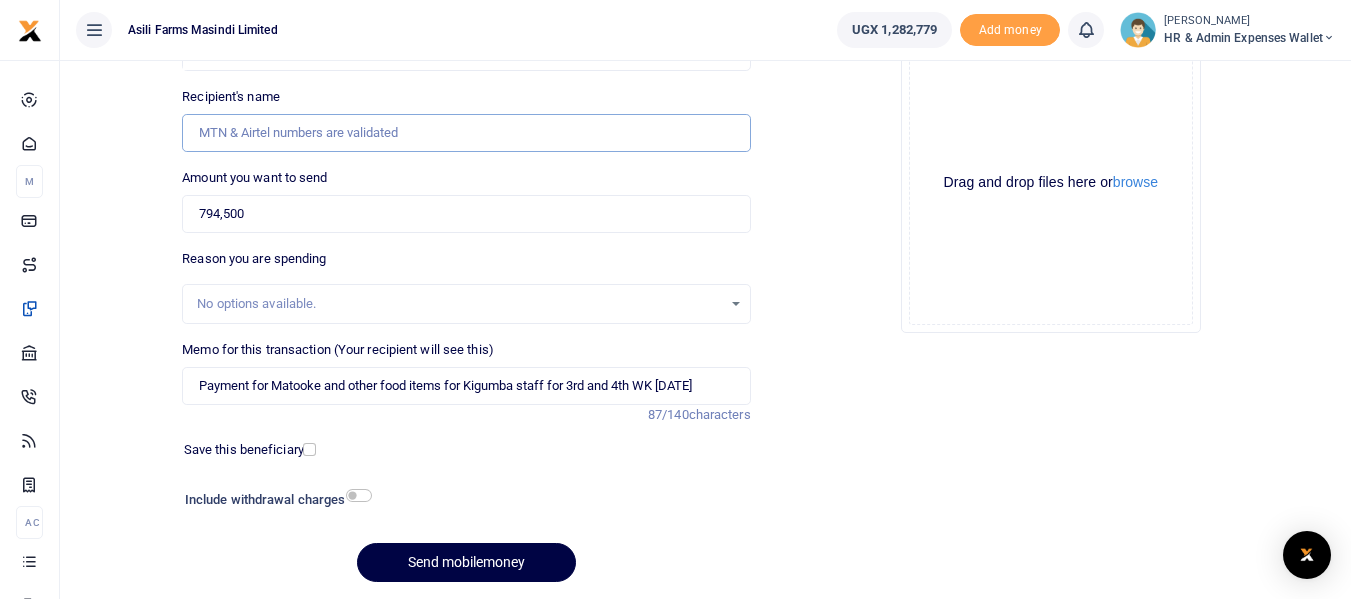 scroll, scrollTop: 100, scrollLeft: 0, axis: vertical 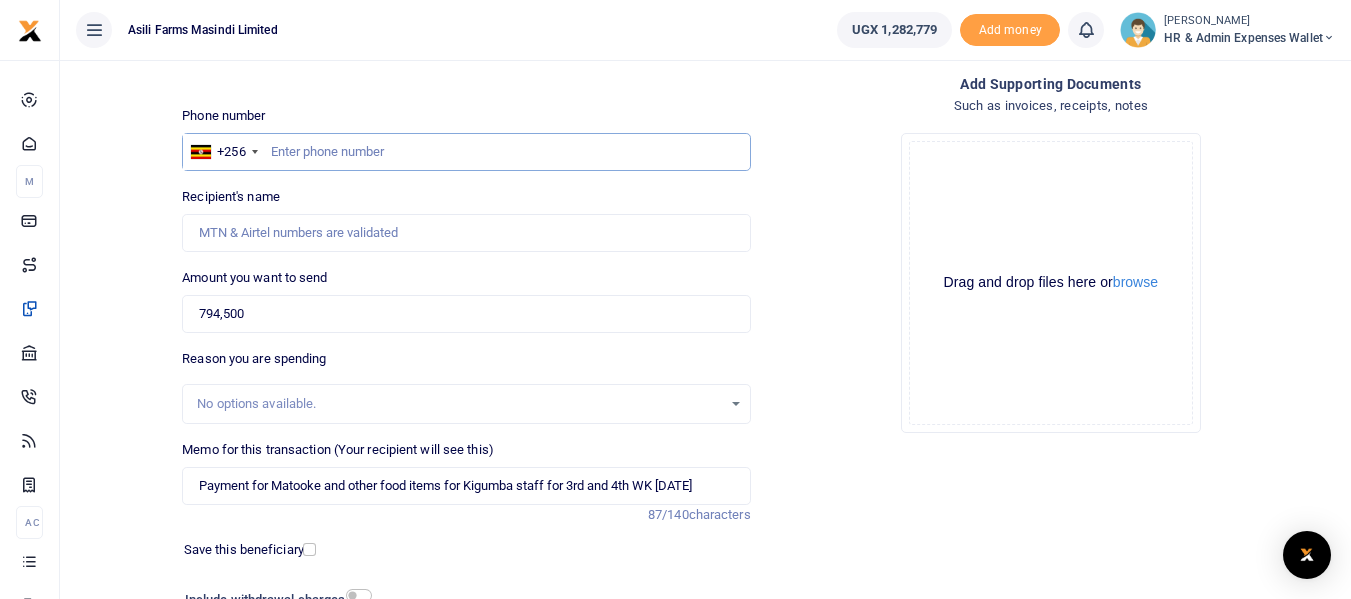 click at bounding box center [466, 152] 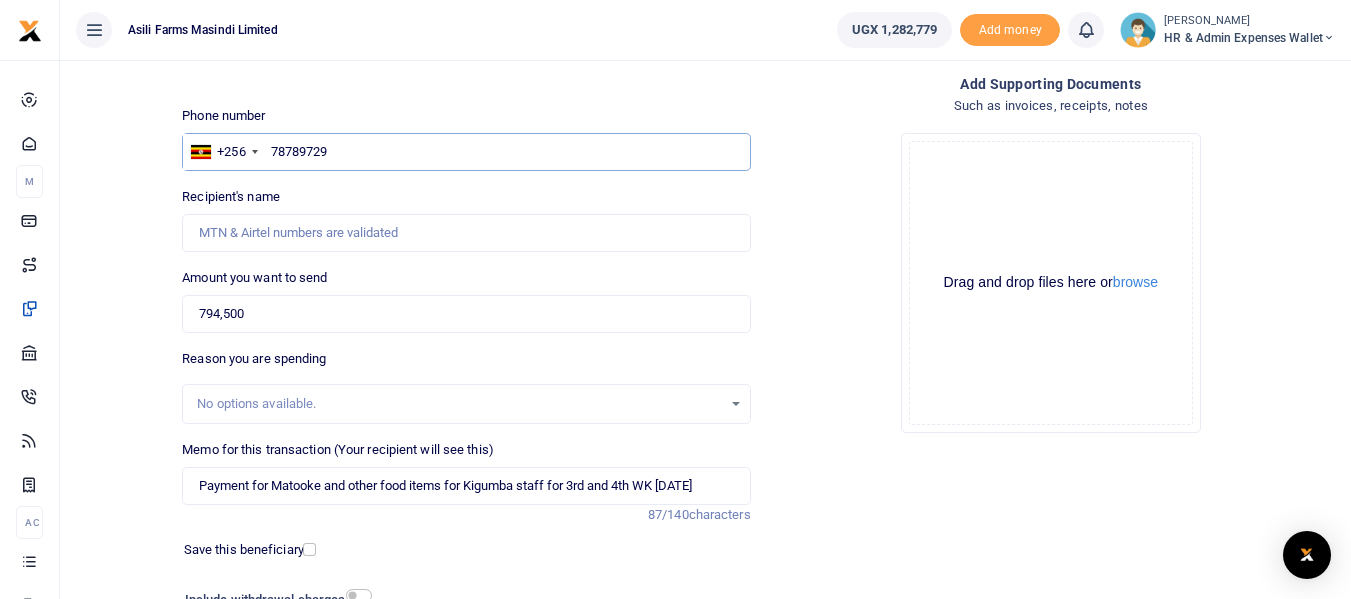 type on "787897294" 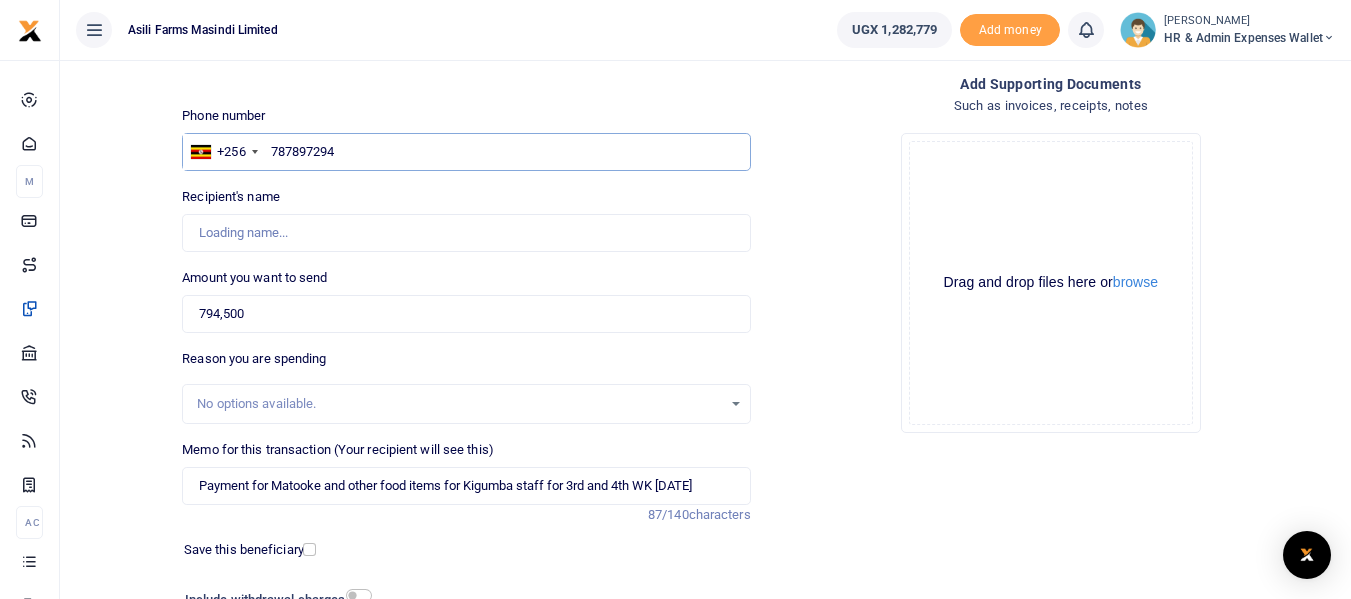 type on "Mildred Ahkiriza" 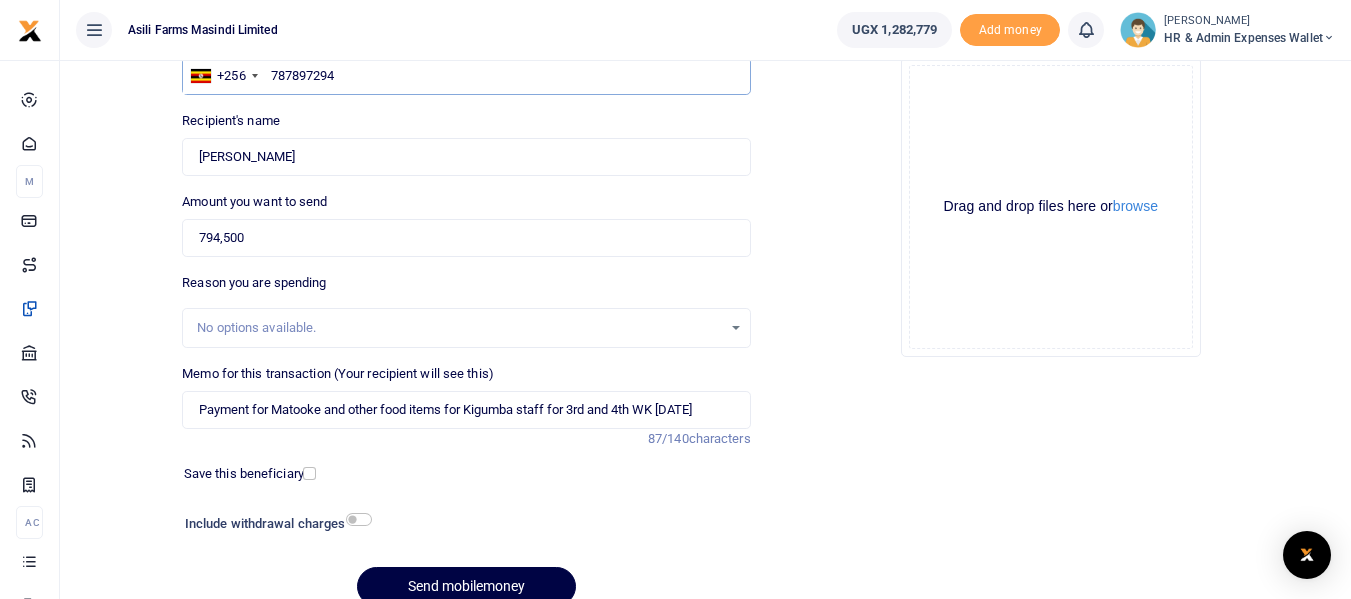 scroll, scrollTop: 267, scrollLeft: 0, axis: vertical 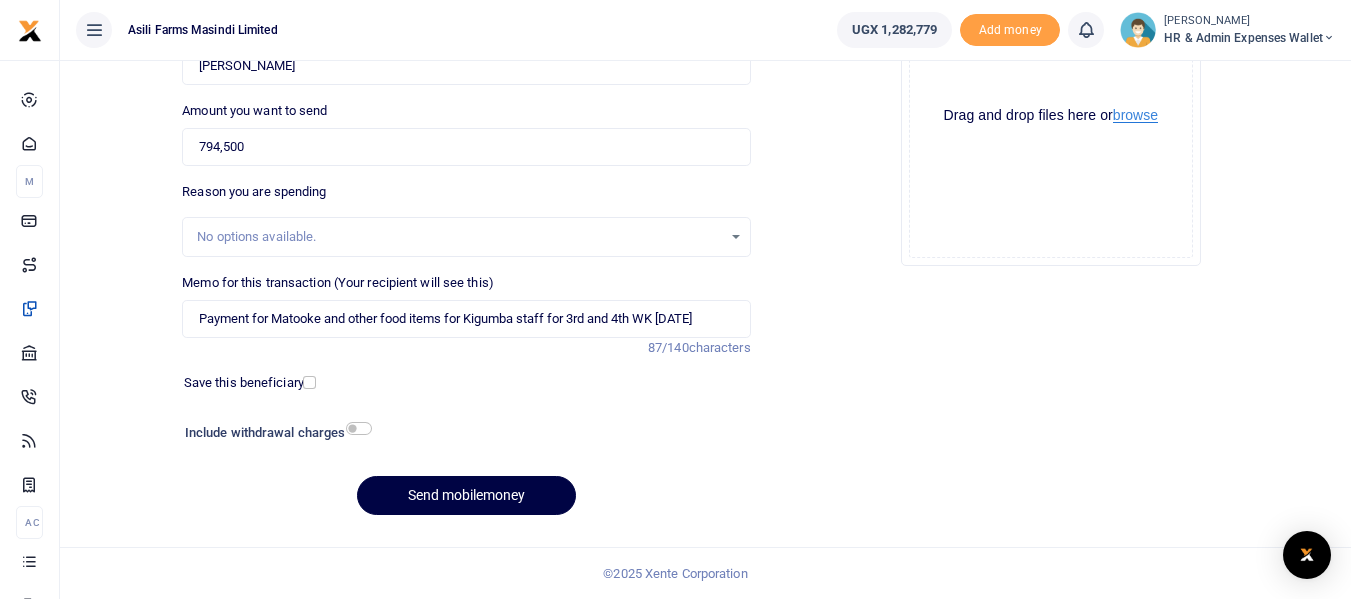 type on "787897294" 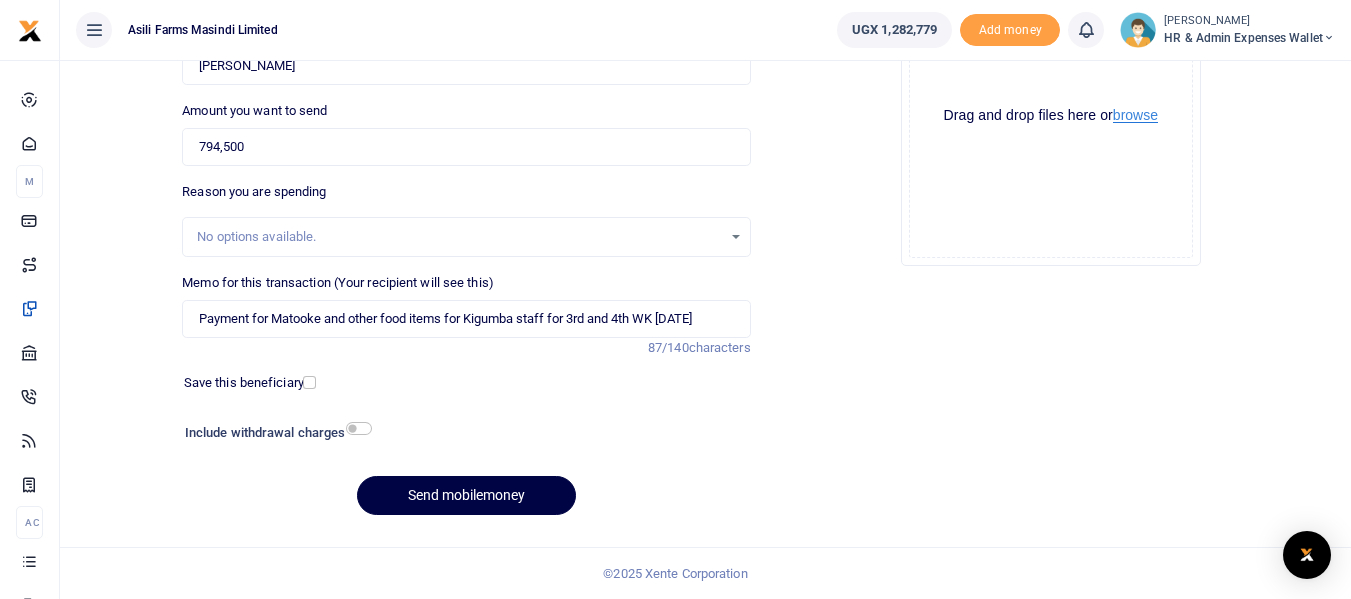 click on "browse" at bounding box center (1135, 115) 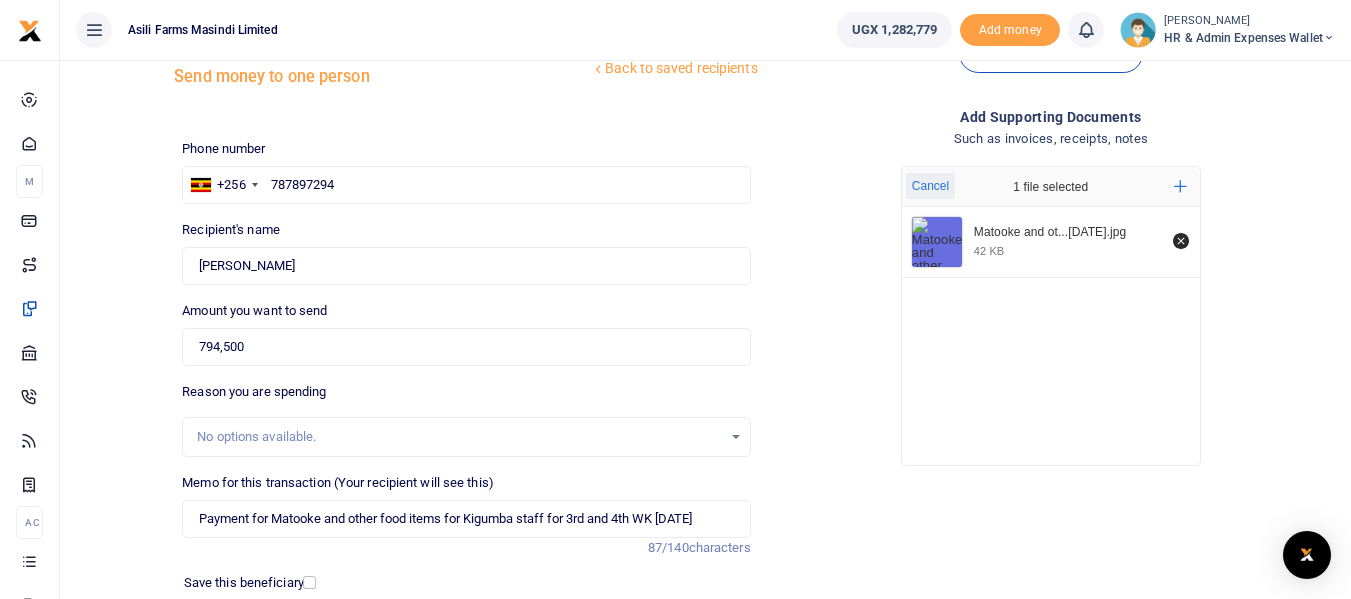 scroll, scrollTop: 267, scrollLeft: 0, axis: vertical 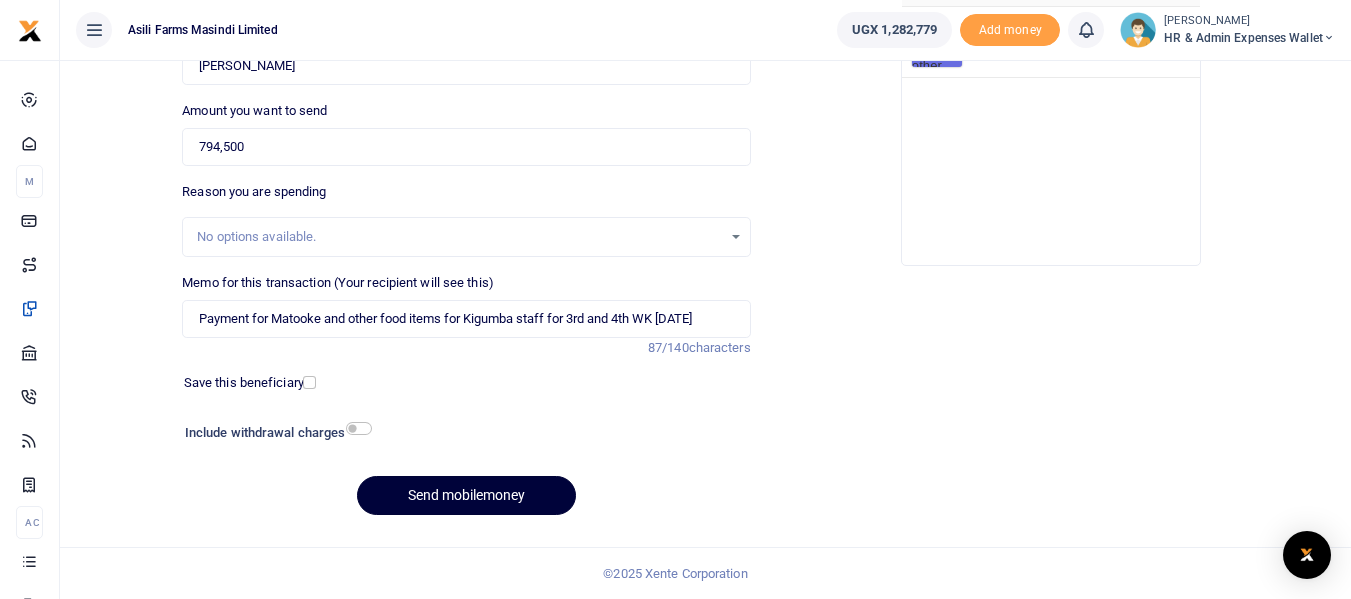 click on "Send mobilemoney" at bounding box center (466, 495) 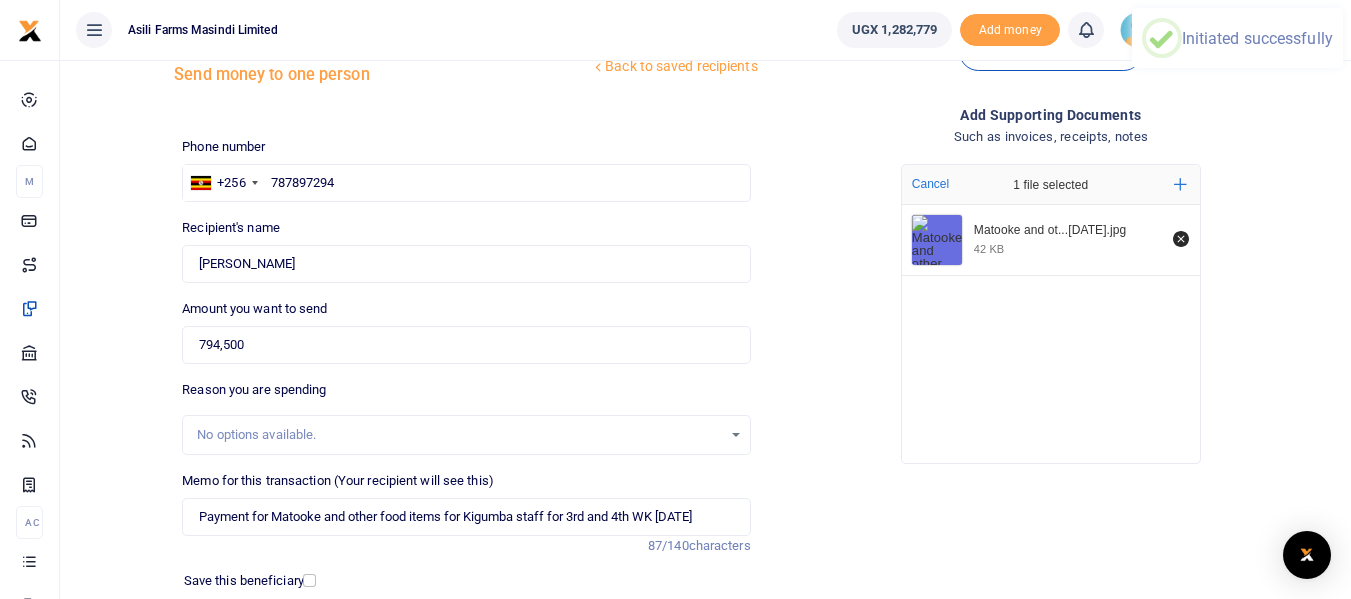 scroll, scrollTop: 67, scrollLeft: 0, axis: vertical 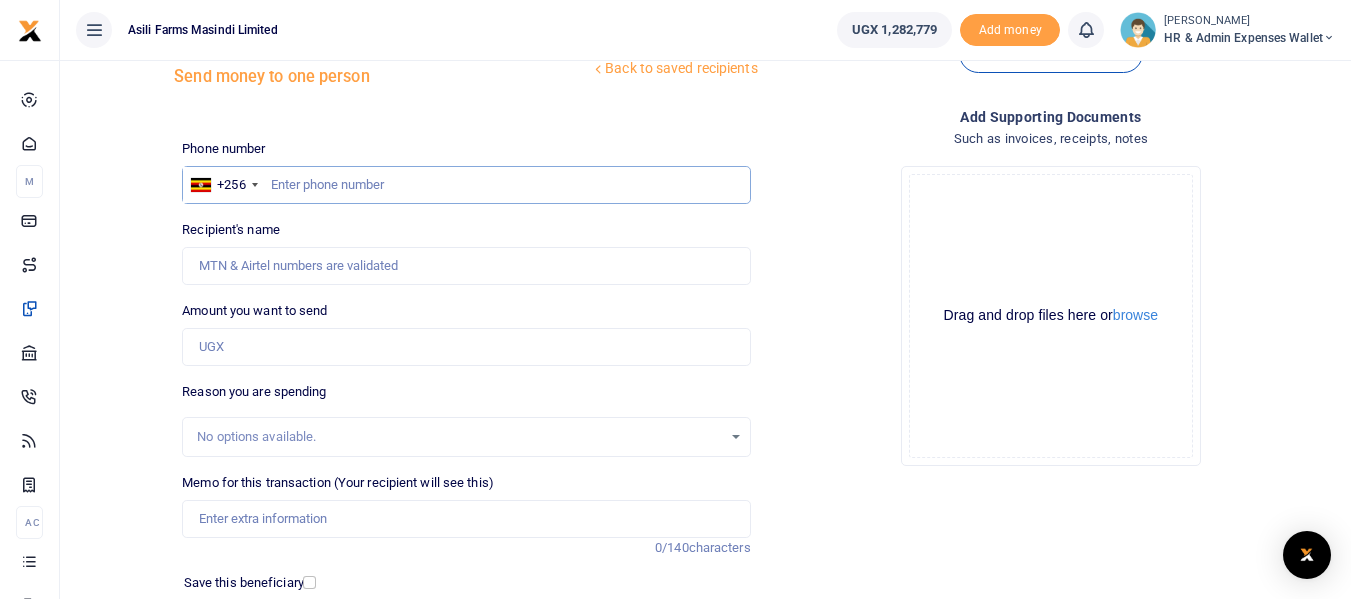 click at bounding box center (466, 185) 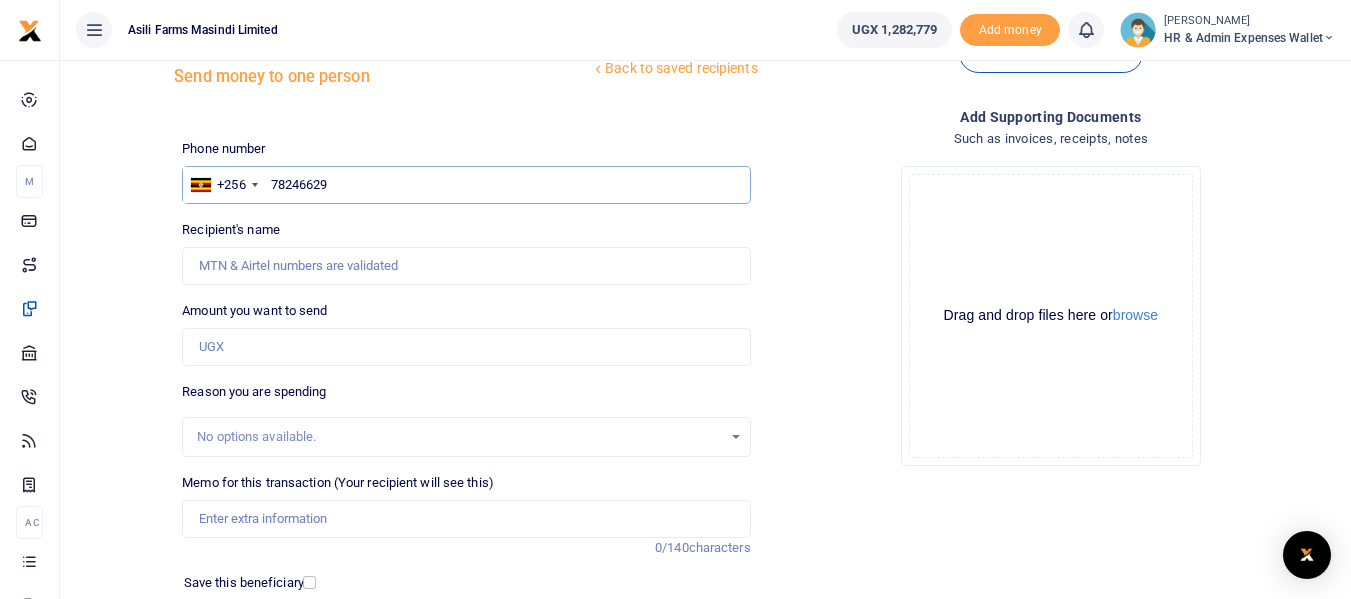 type on "782466299" 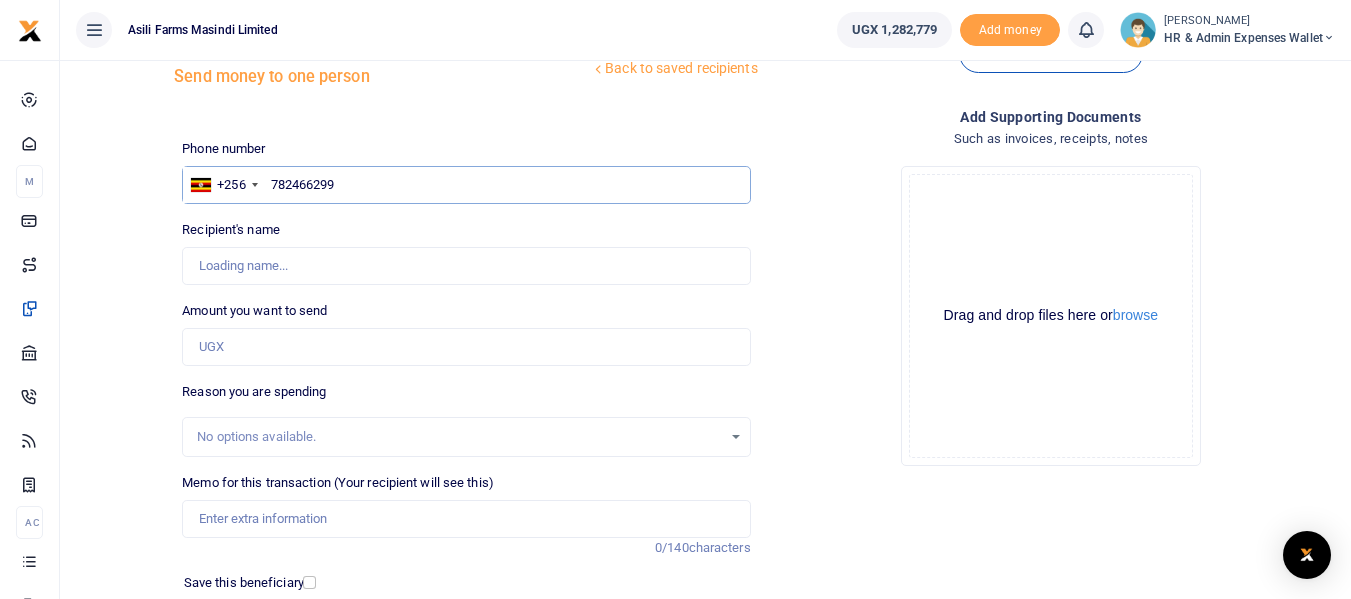 type on "[PERSON_NAME]" 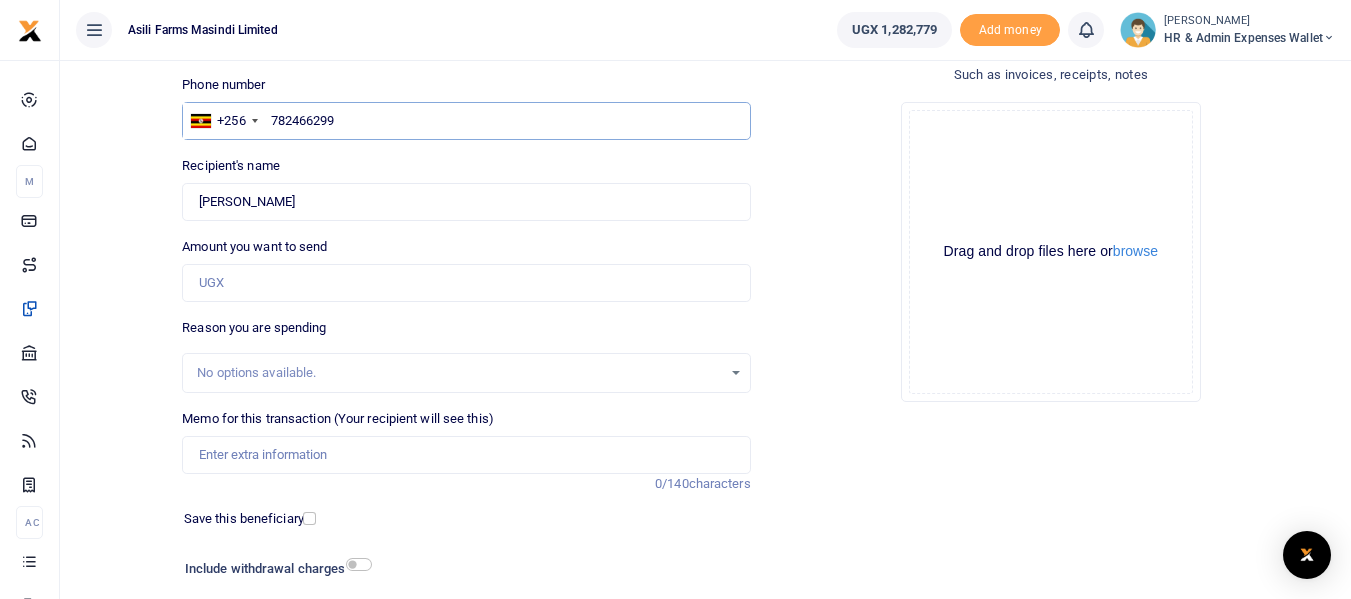 scroll, scrollTop: 167, scrollLeft: 0, axis: vertical 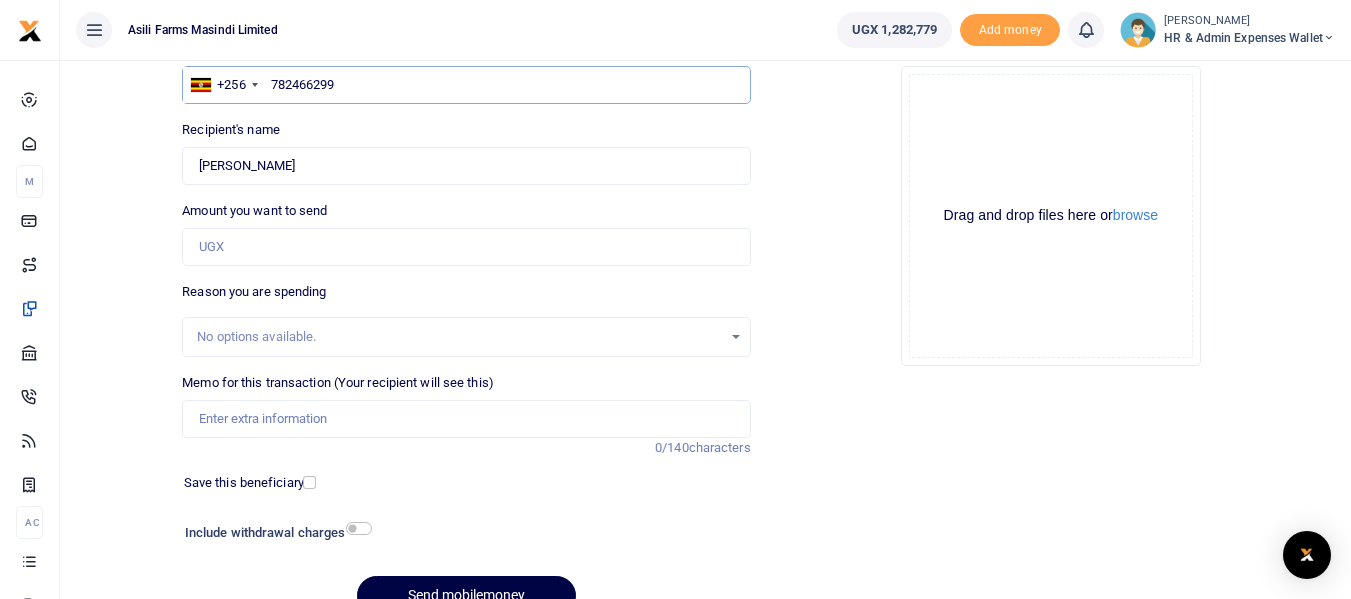 type on "782466299" 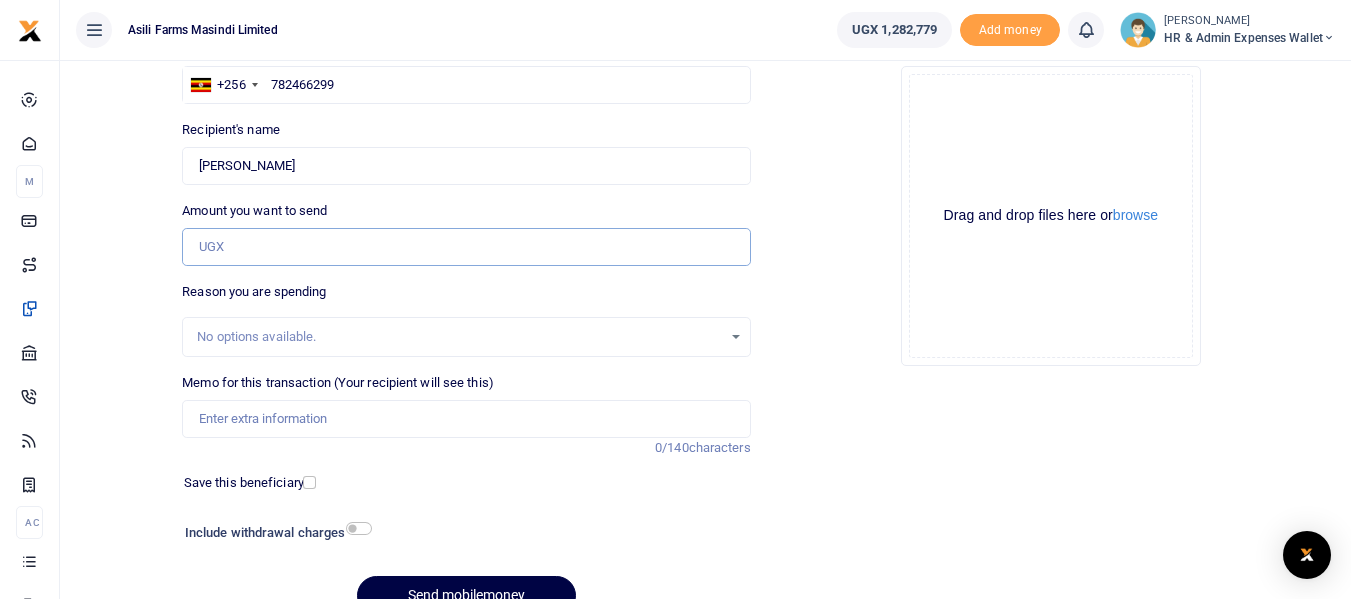 click on "Amount you want to send" at bounding box center (466, 247) 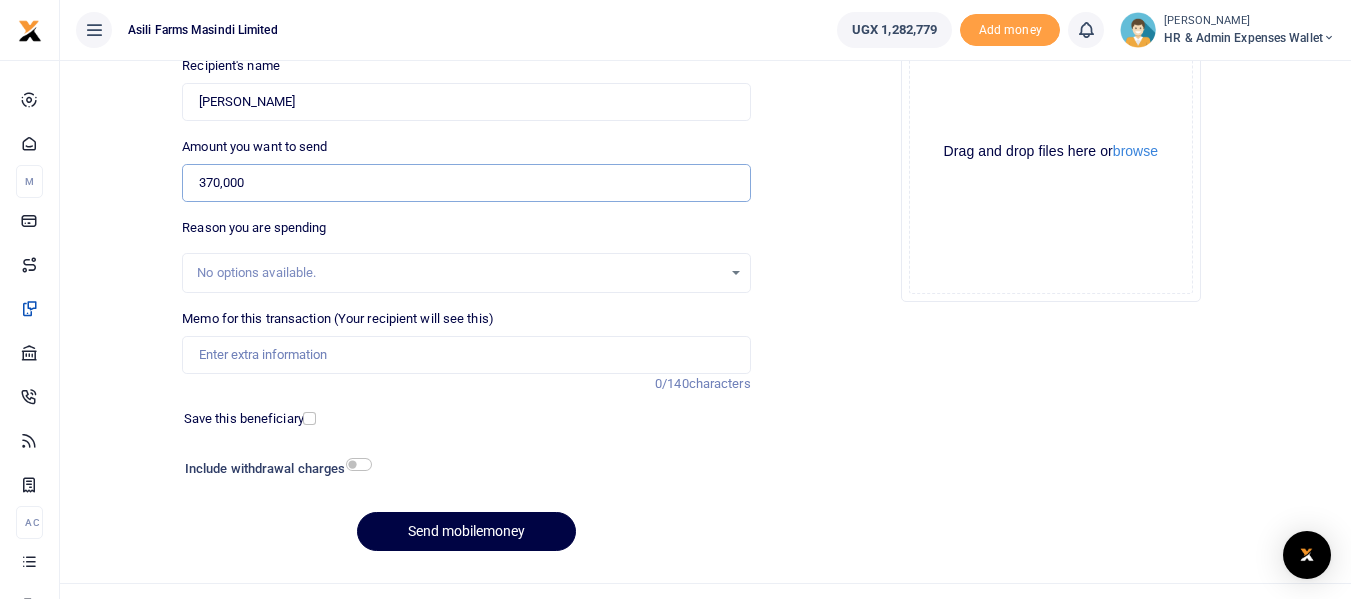 scroll, scrollTop: 267, scrollLeft: 0, axis: vertical 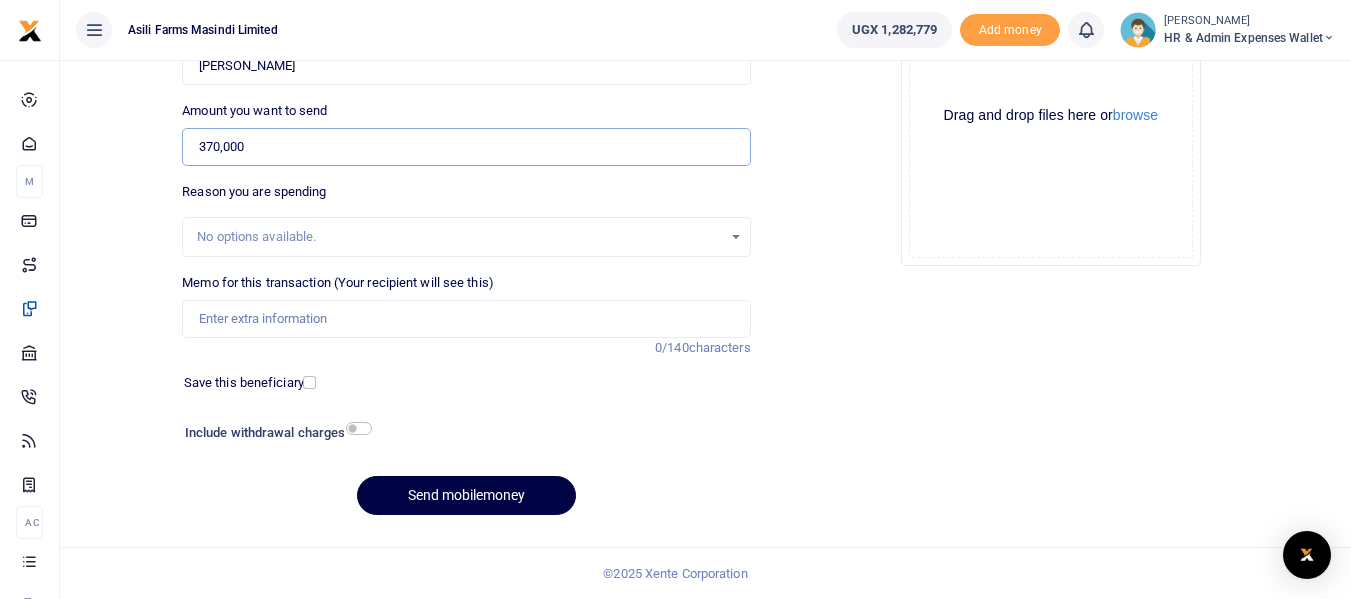 type on "370,000" 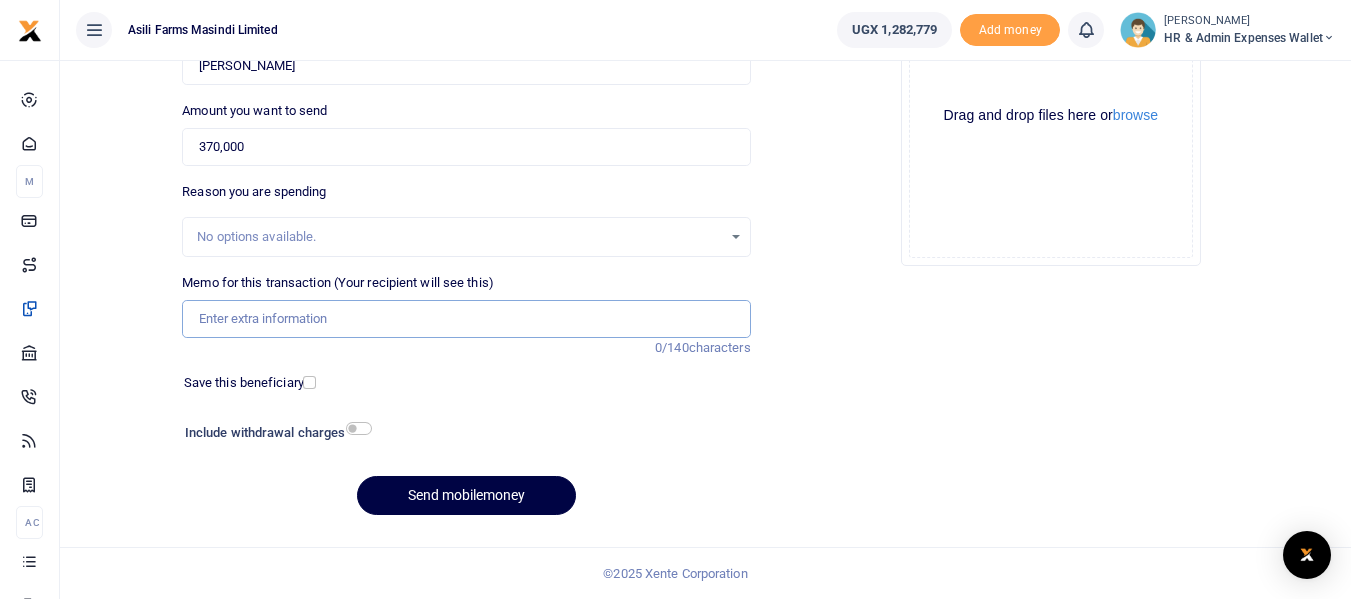 click on "Memo for this transaction (Your recipient will see this)" at bounding box center (466, 319) 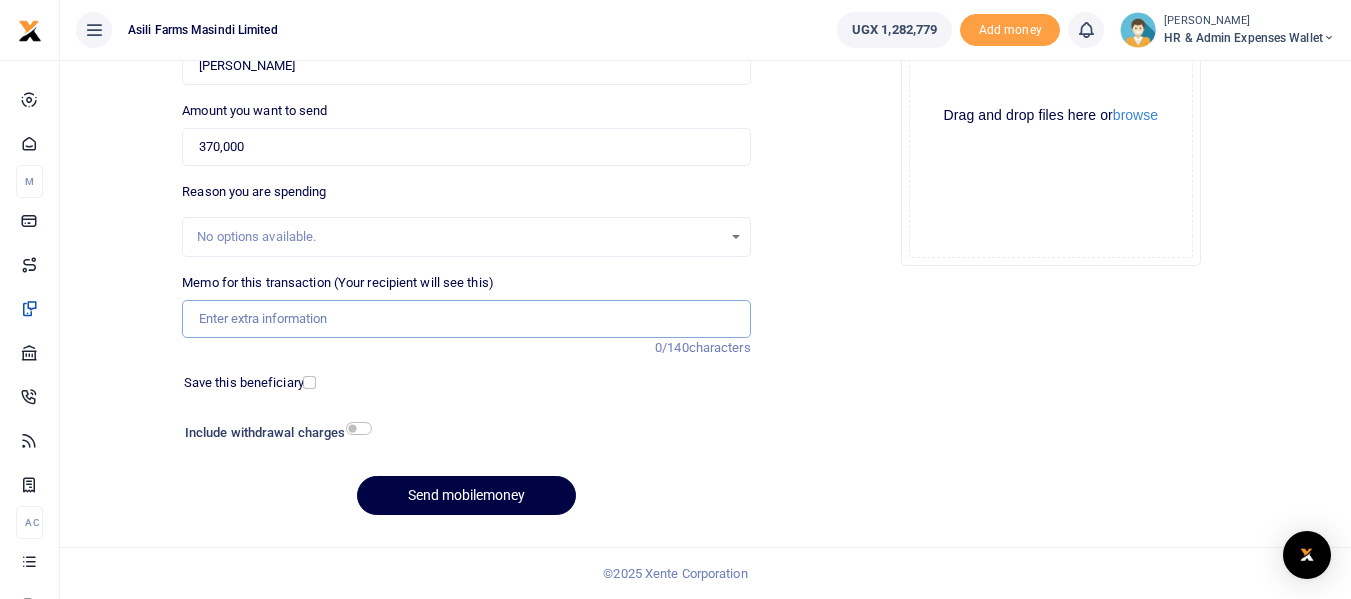 paste on "Payment for Chicken and Fish for 3rd and 4th WK July 2025" 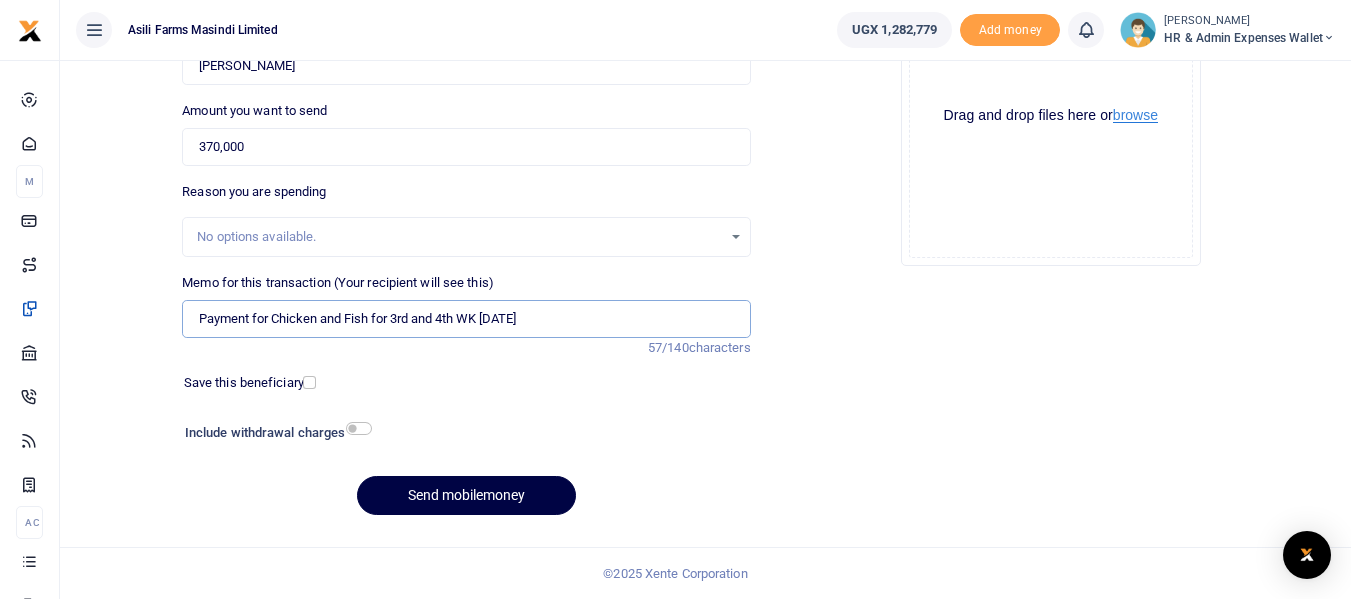 type on "Payment for Chicken and Fish for 3rd and 4th WK July 2025" 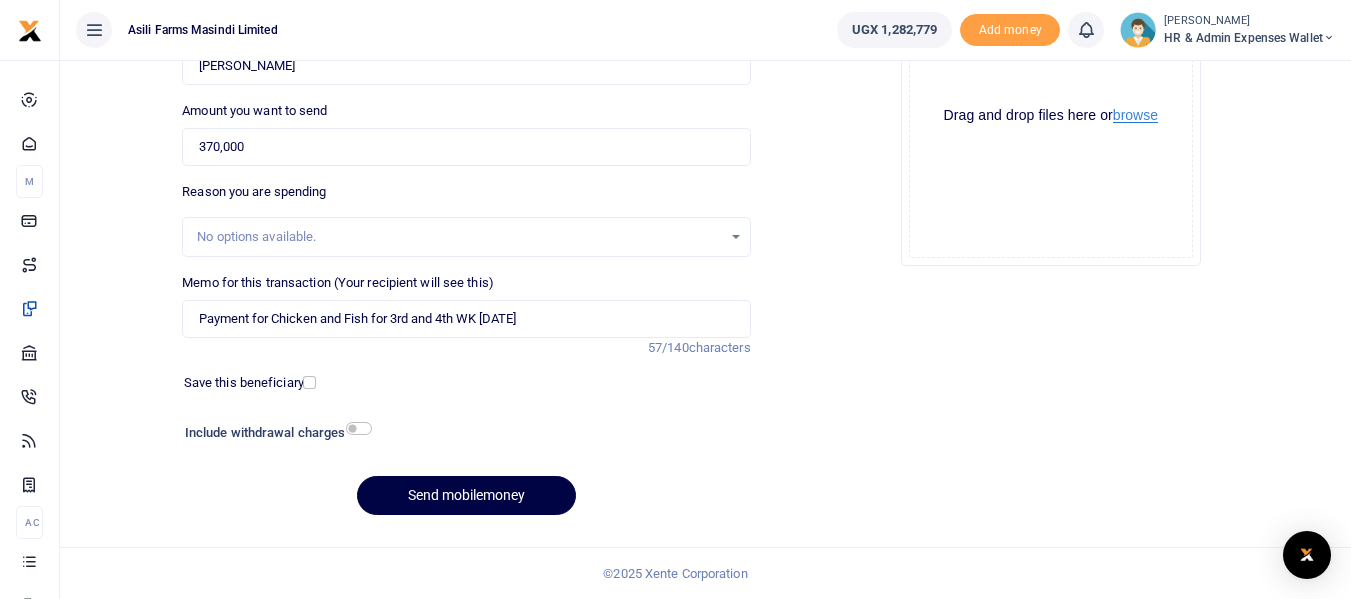click on "browse" at bounding box center [1135, 115] 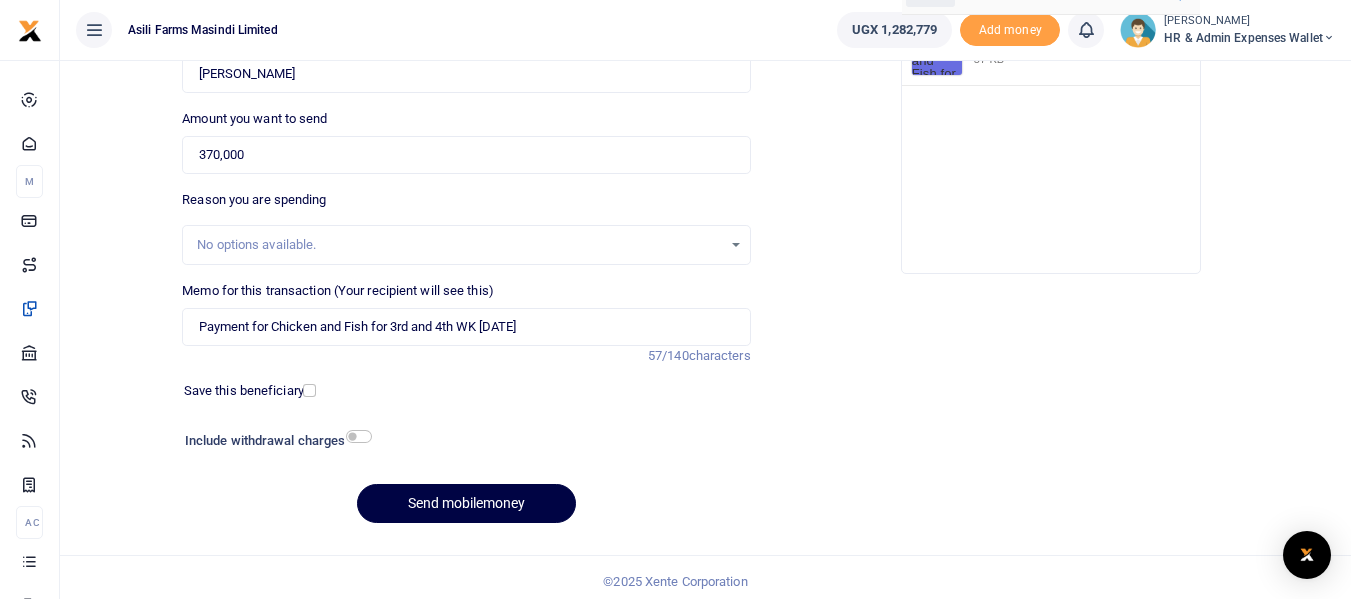 scroll, scrollTop: 267, scrollLeft: 0, axis: vertical 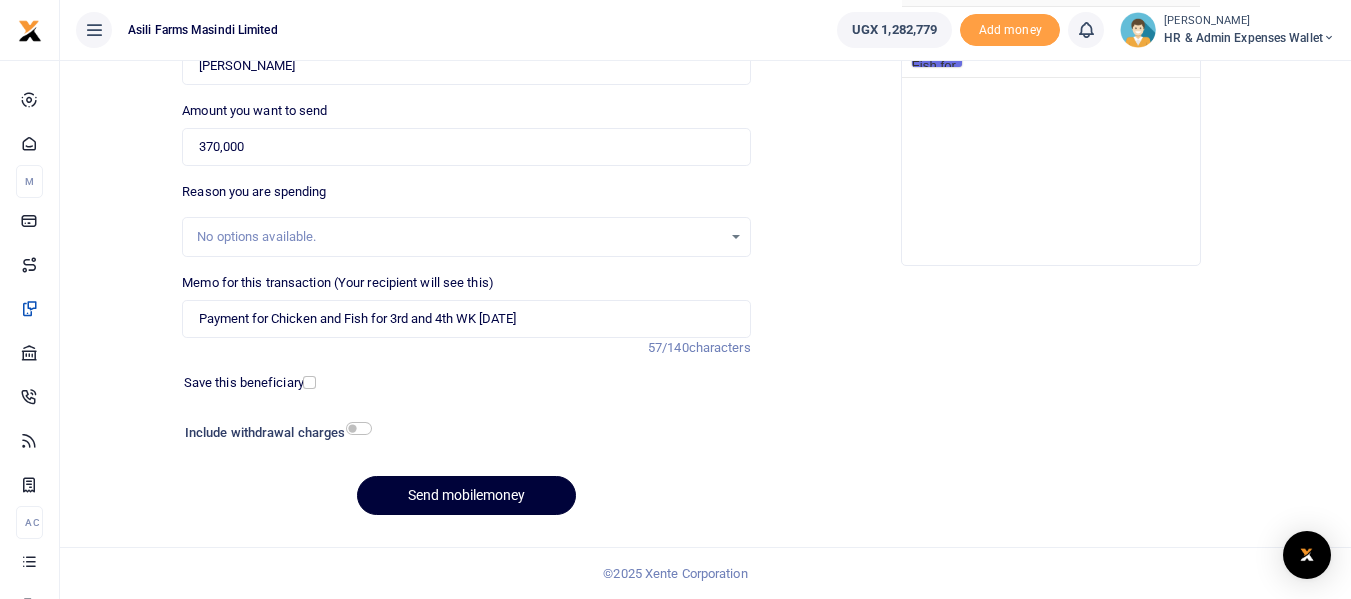 click on "Send mobilemoney" at bounding box center [466, 495] 